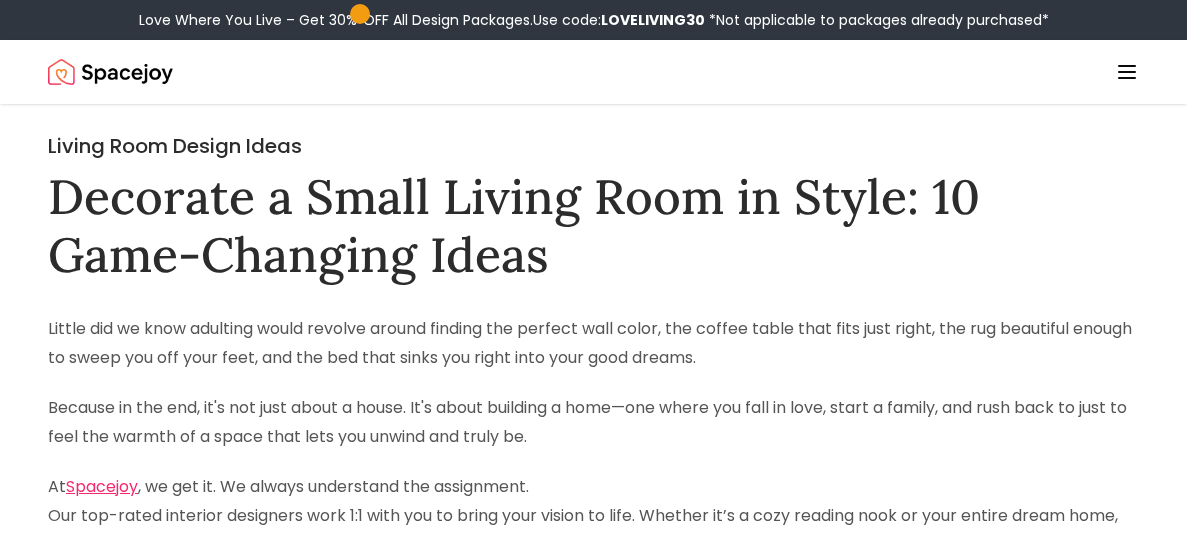 scroll, scrollTop: 631, scrollLeft: 0, axis: vertical 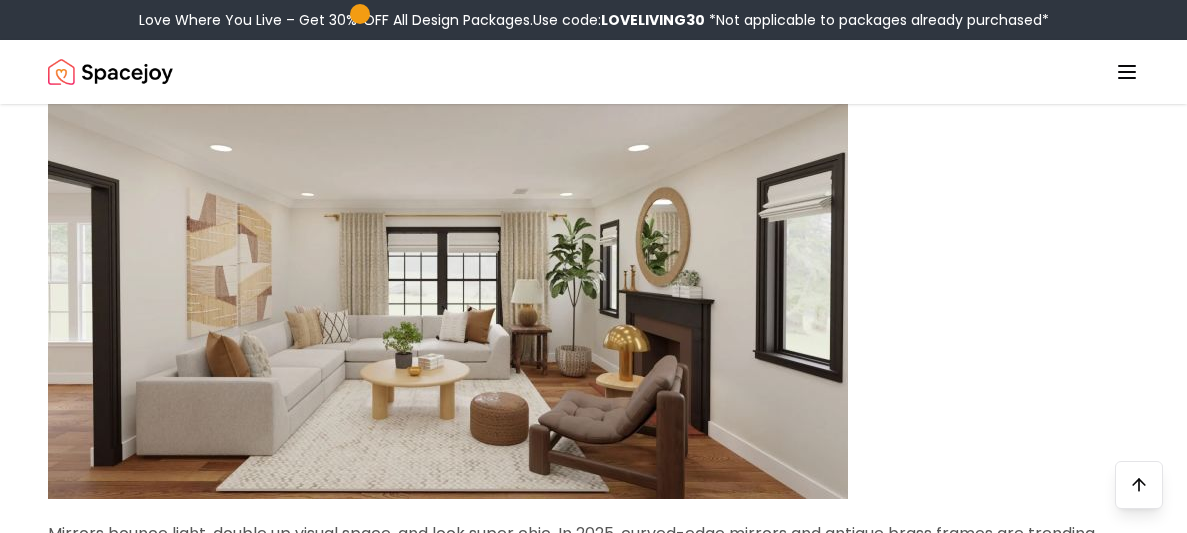 click at bounding box center [593, 274] 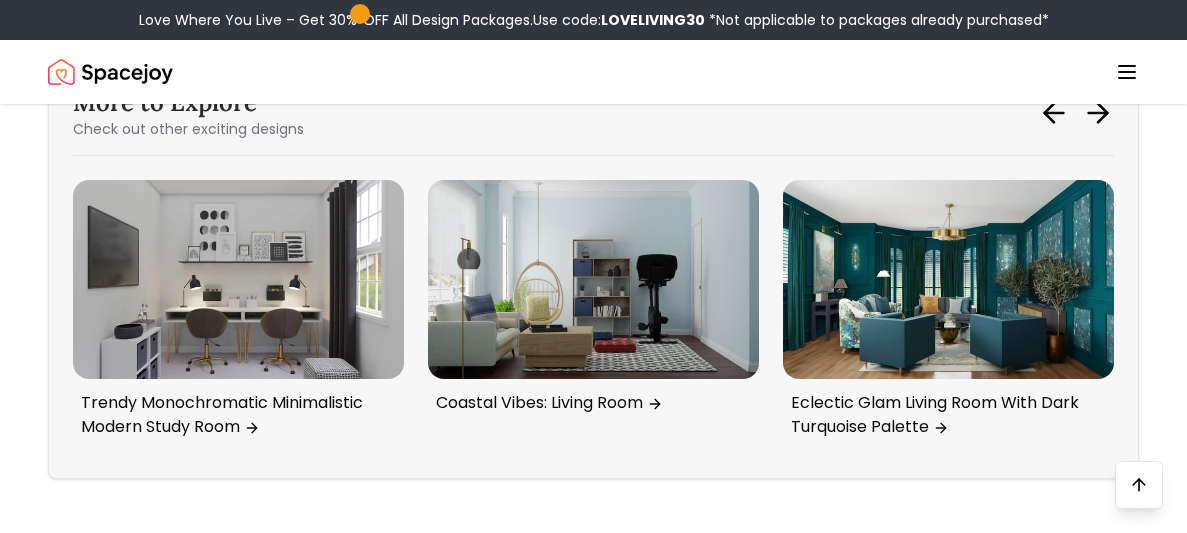 scroll, scrollTop: 9130, scrollLeft: 0, axis: vertical 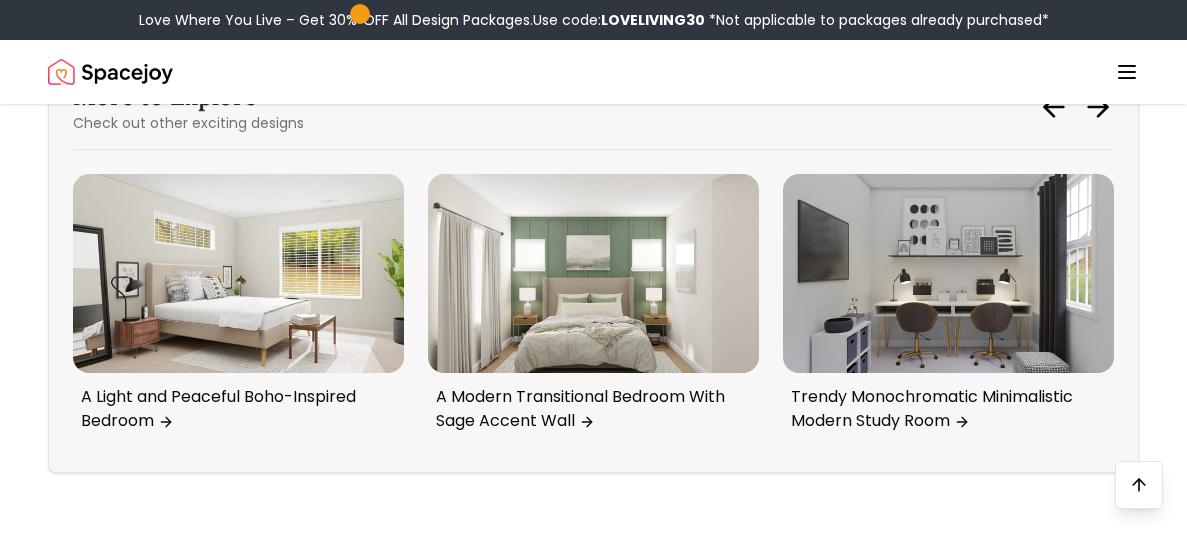 click at bounding box center (948, 273) 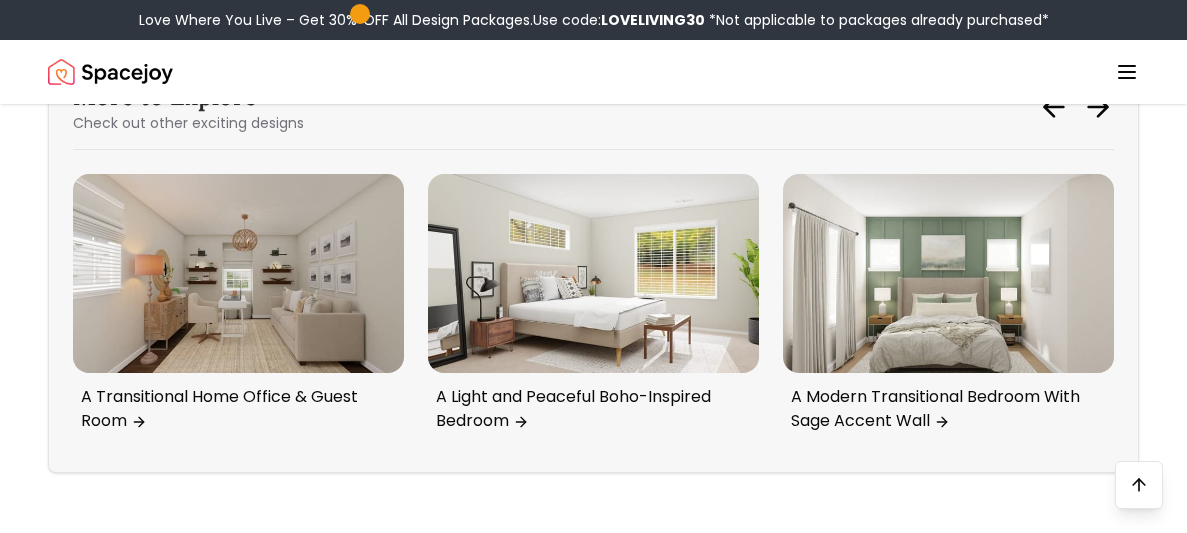 click 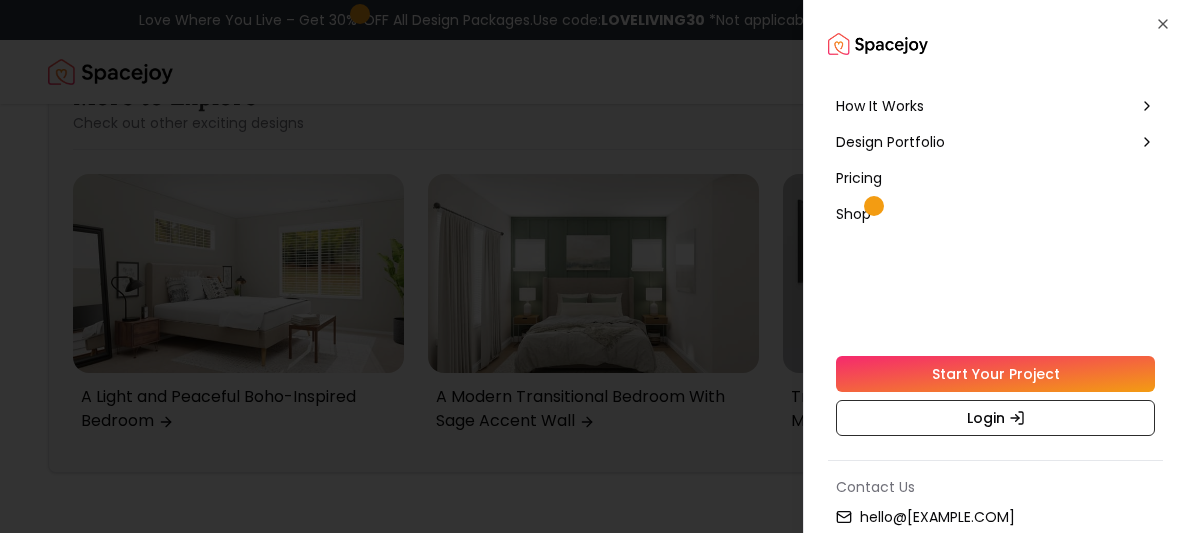 click on "Pricing" at bounding box center [859, 178] 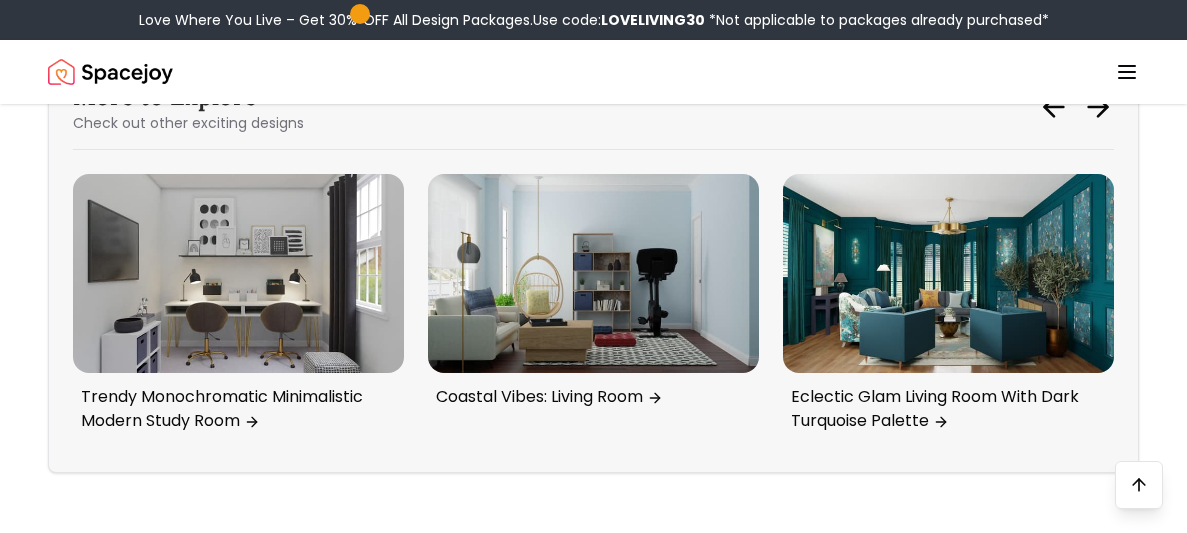 click 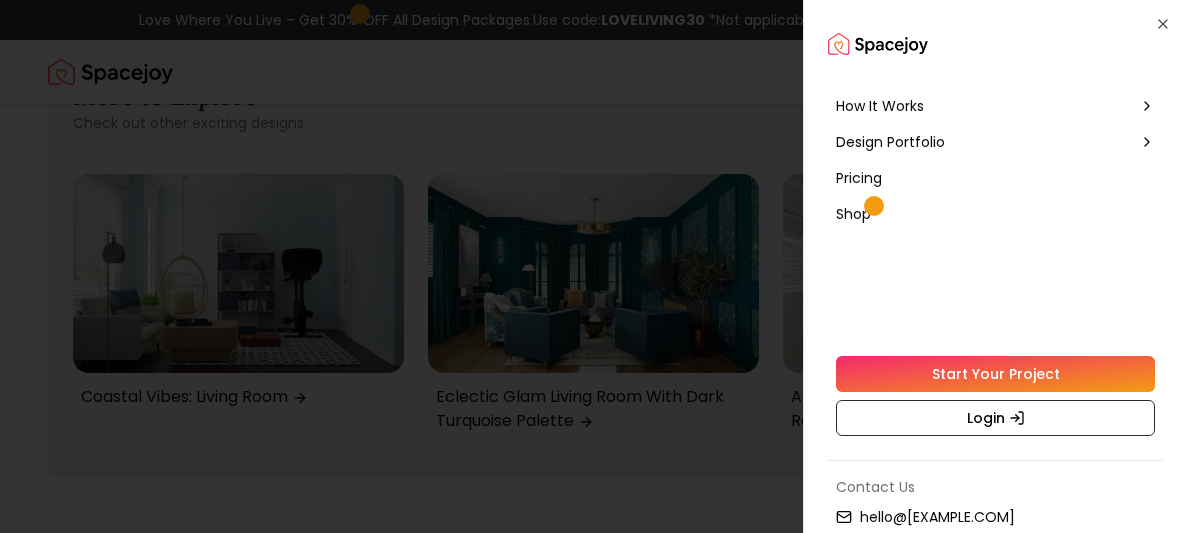 click on "Pricing" at bounding box center (859, 178) 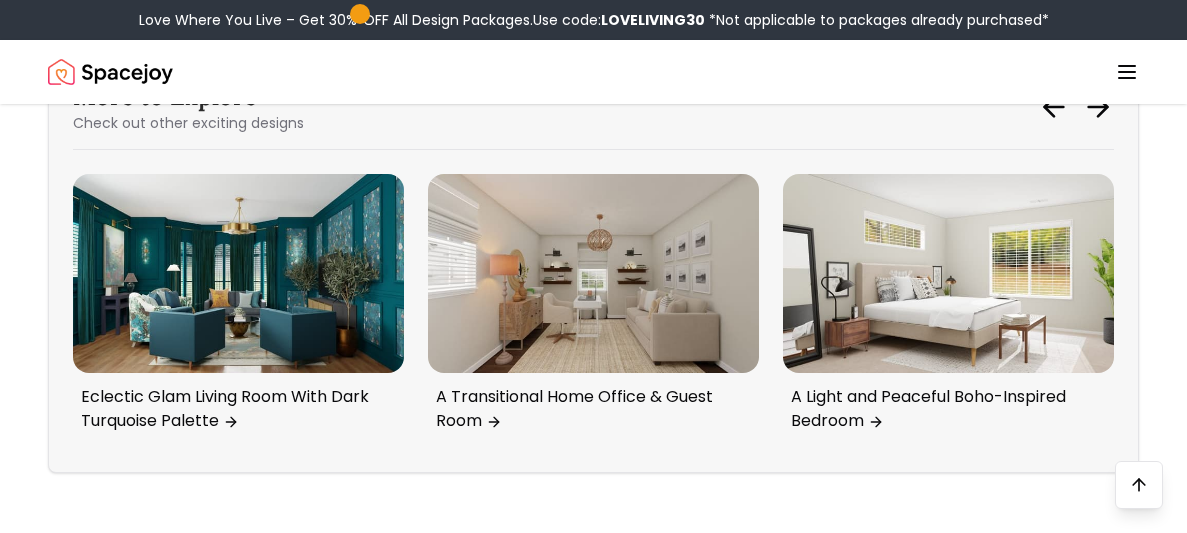 click at bounding box center [593, 273] 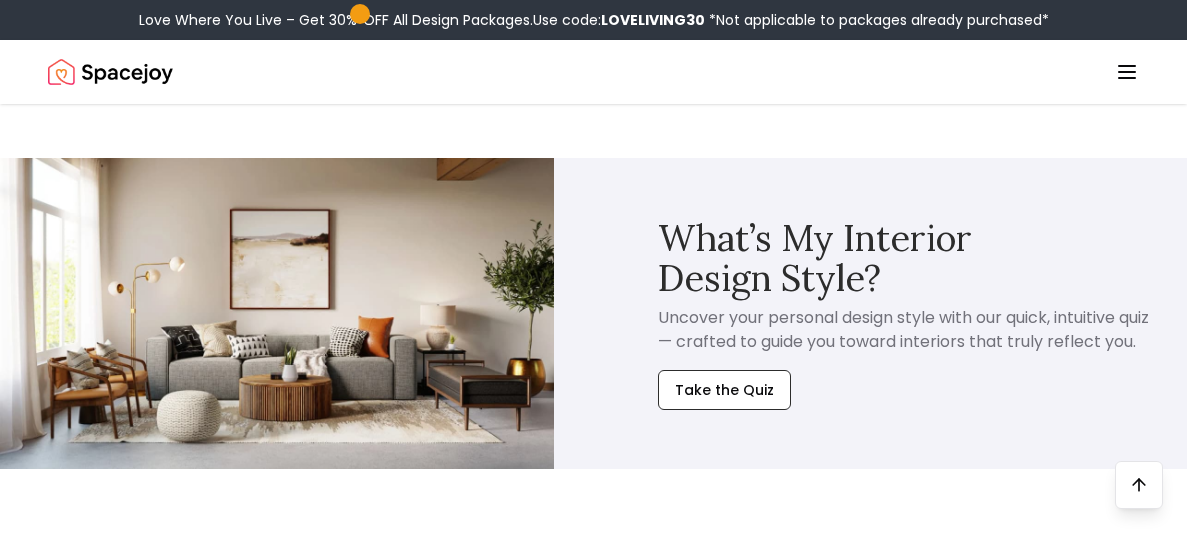 scroll, scrollTop: 4816, scrollLeft: 0, axis: vertical 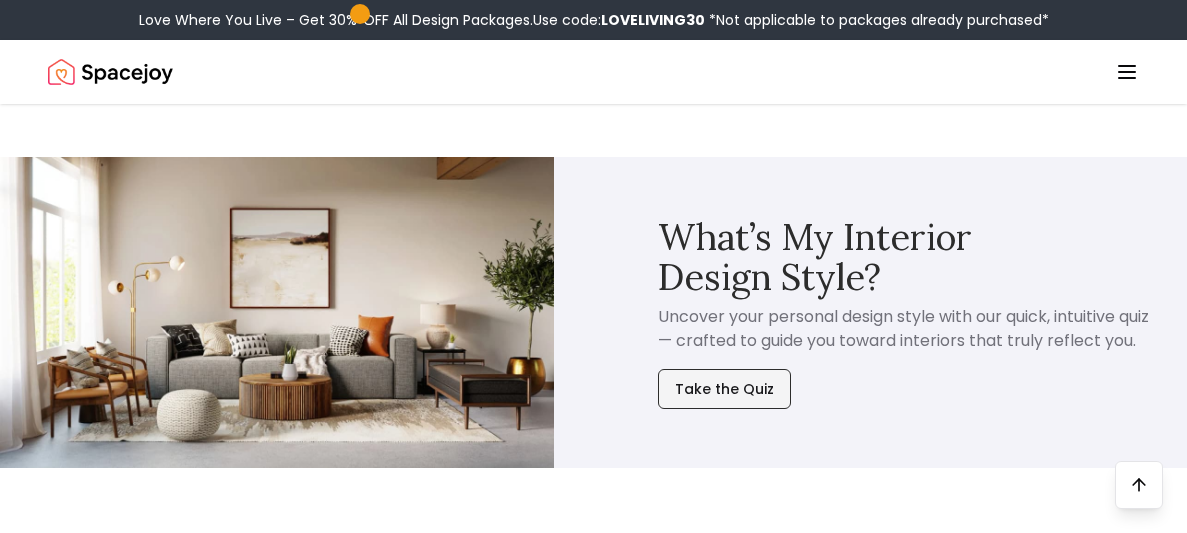click on "Take the Quiz" at bounding box center [724, 389] 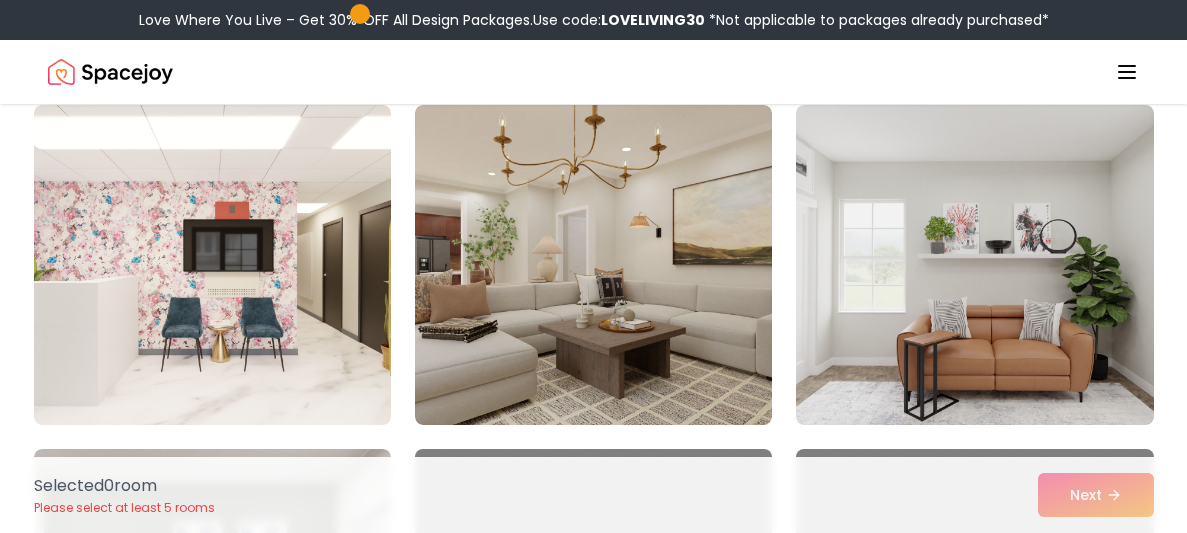 scroll, scrollTop: 848, scrollLeft: 0, axis: vertical 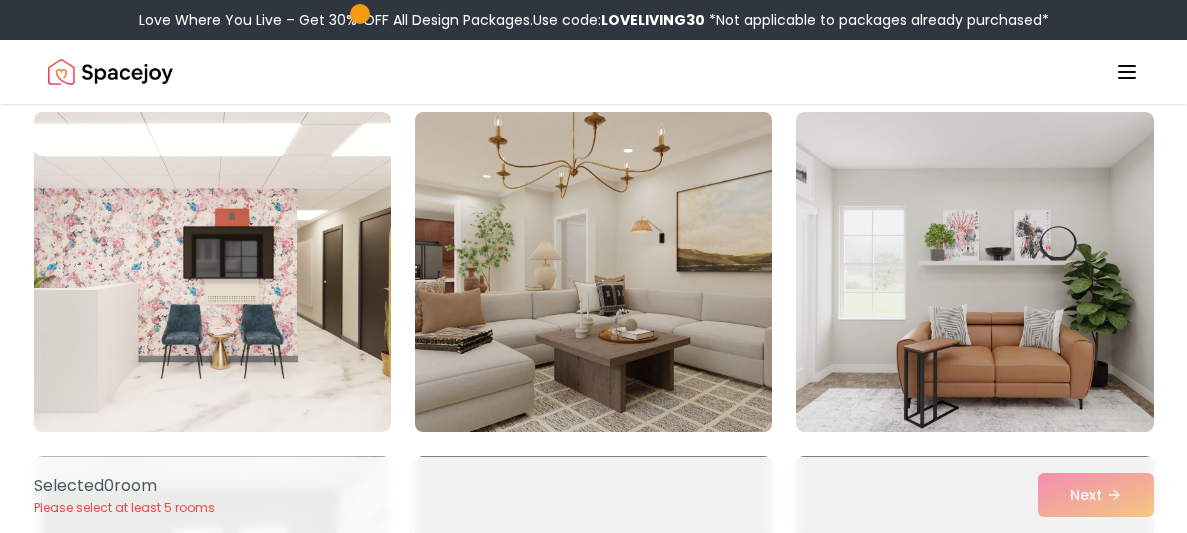 click at bounding box center [593, 272] 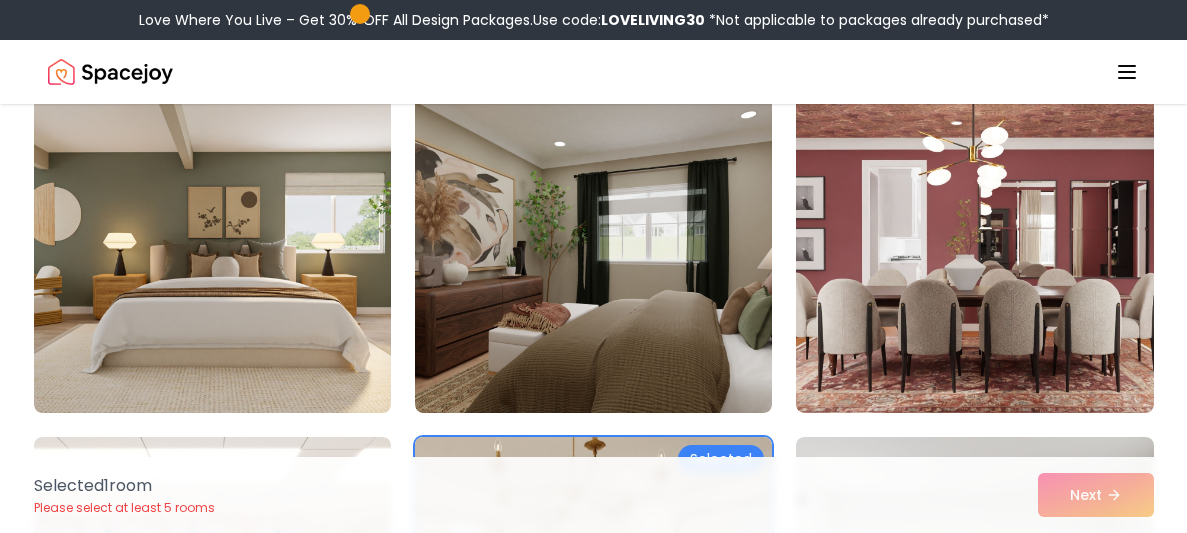 scroll, scrollTop: 517, scrollLeft: 0, axis: vertical 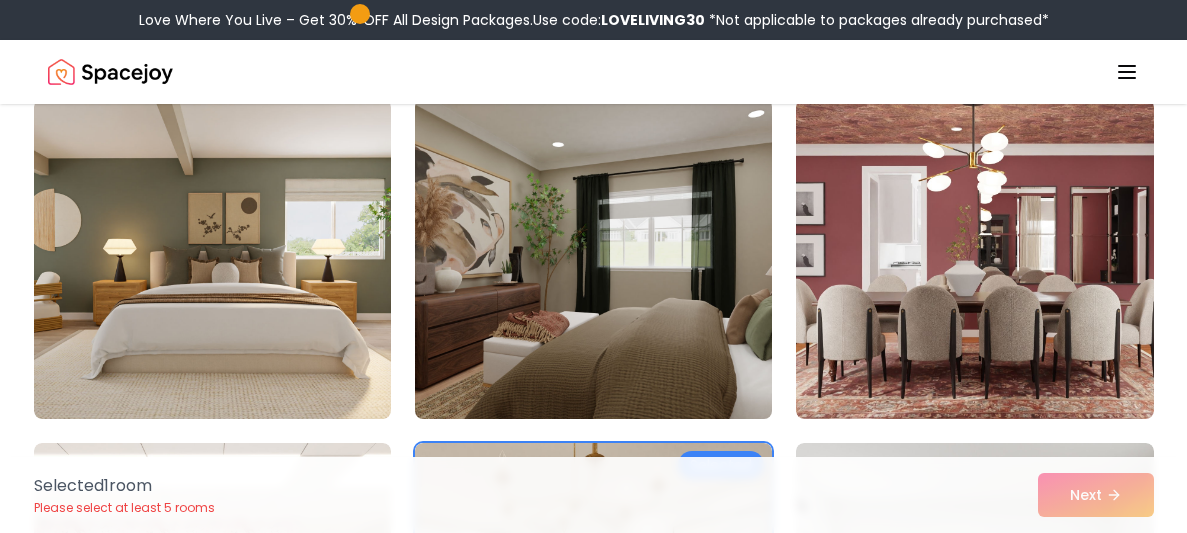 click at bounding box center [593, 259] 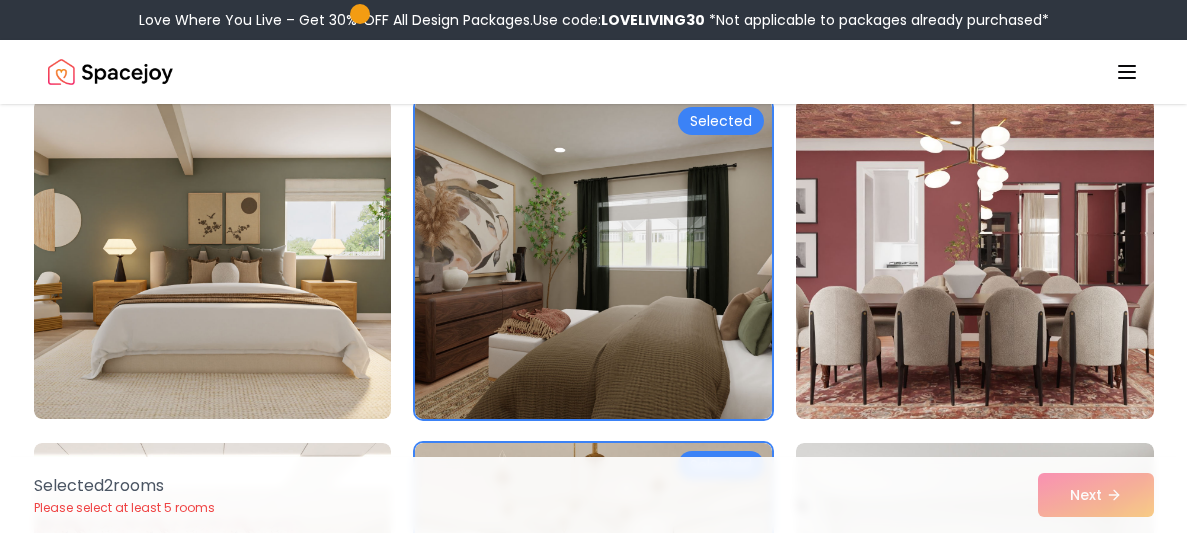 click at bounding box center (974, 259) 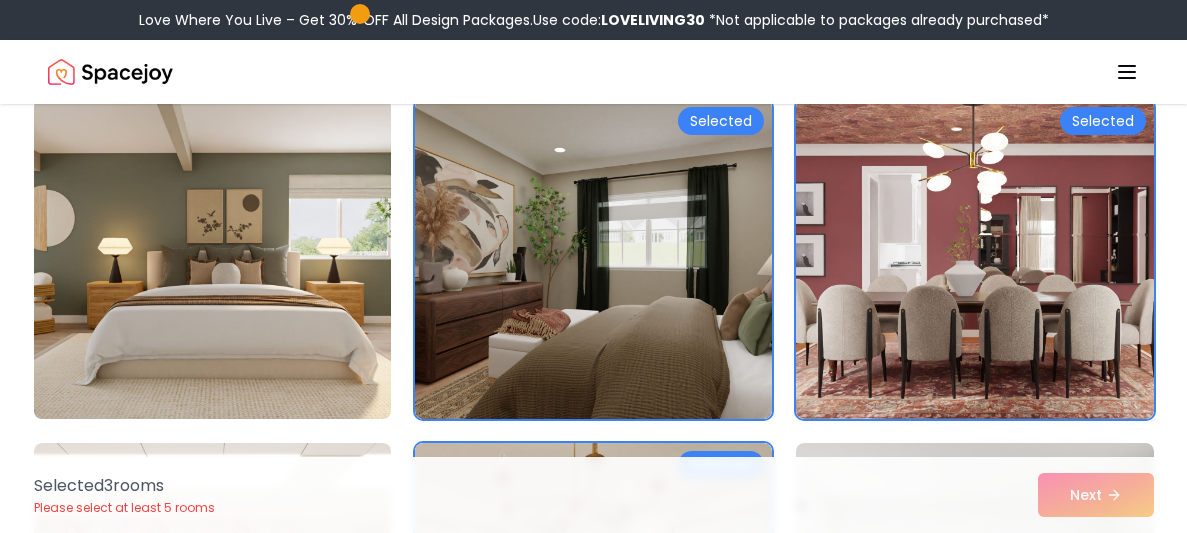 click at bounding box center (212, 259) 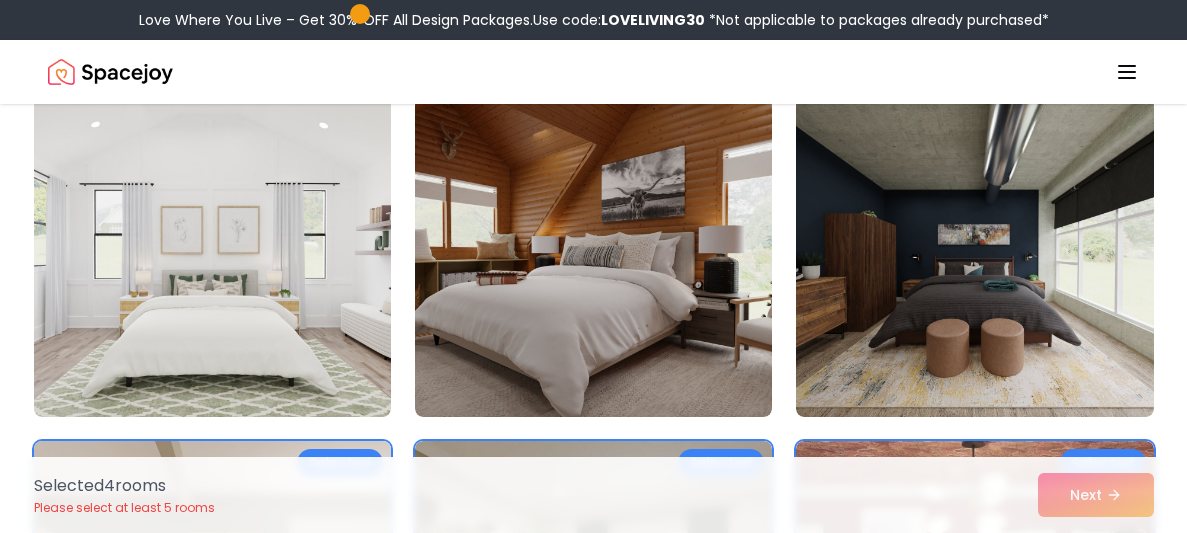 scroll, scrollTop: 165, scrollLeft: 0, axis: vertical 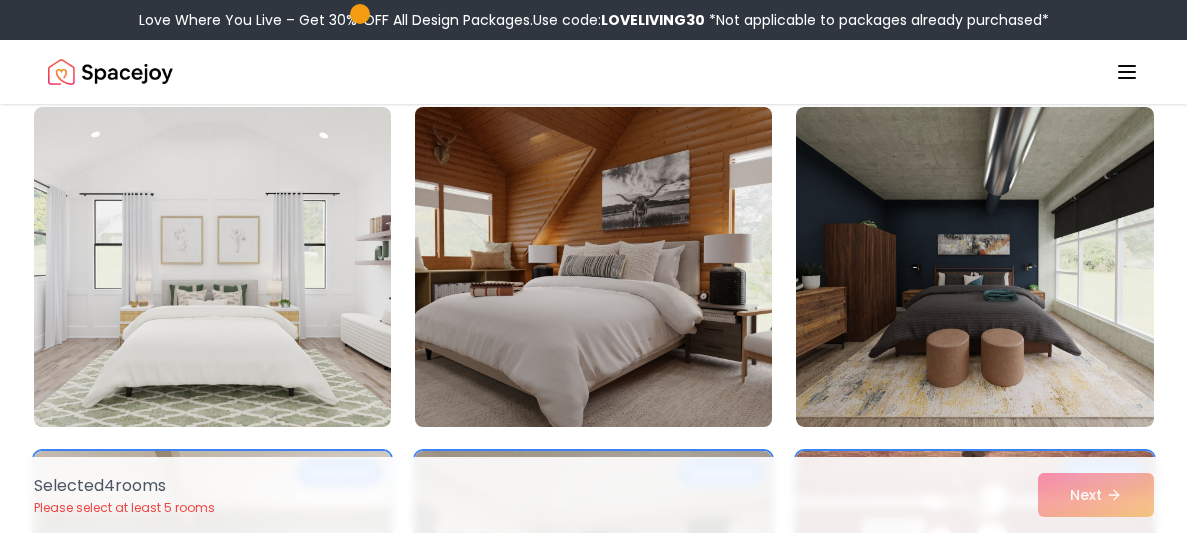 click at bounding box center [593, 267] 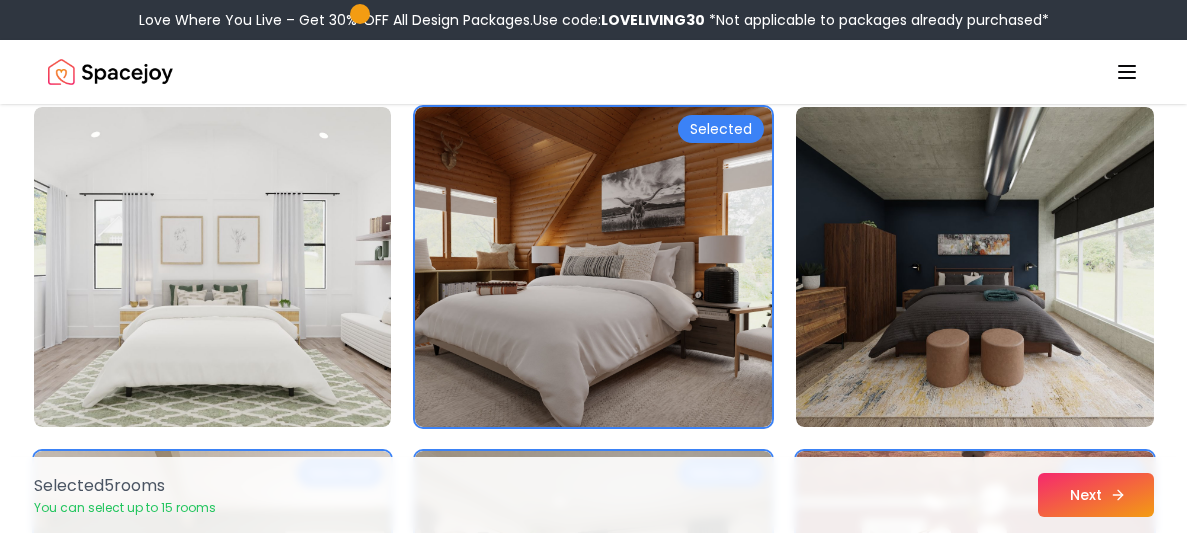 click on "Next" at bounding box center [1096, 495] 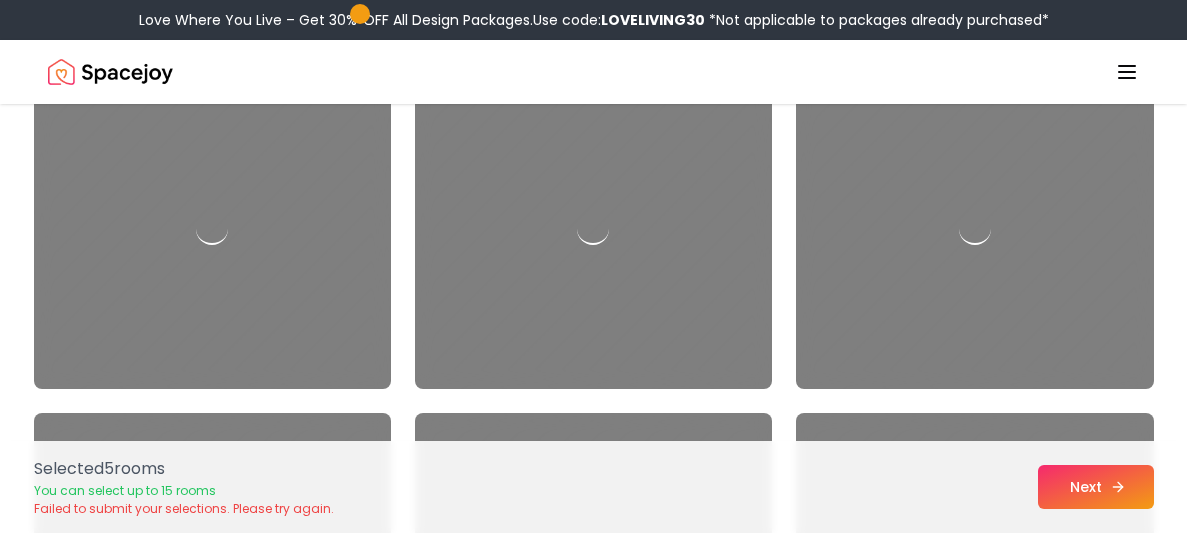 scroll, scrollTop: 1920, scrollLeft: 0, axis: vertical 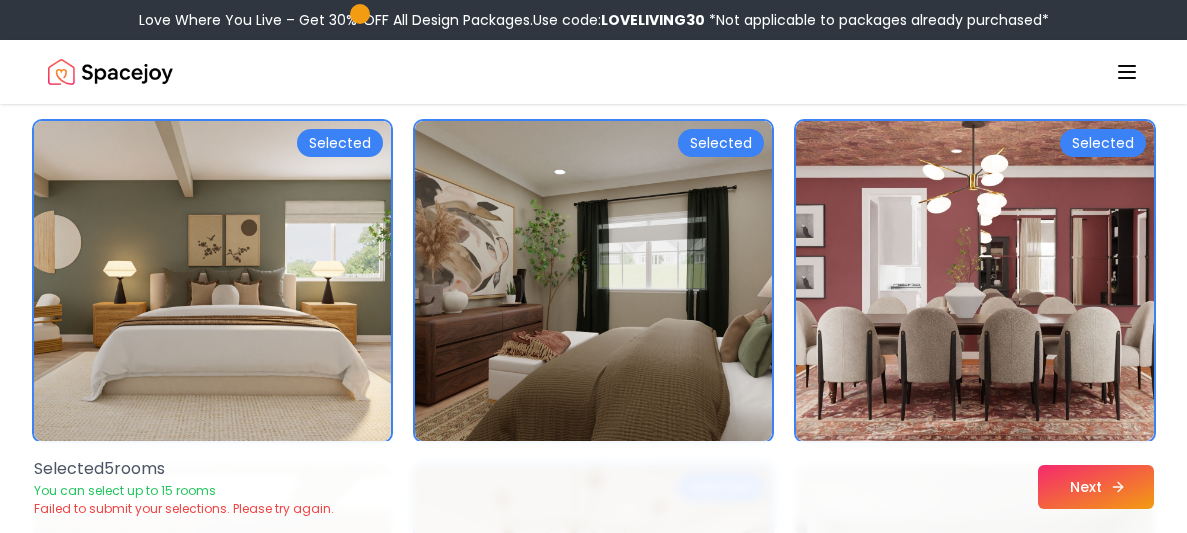 click 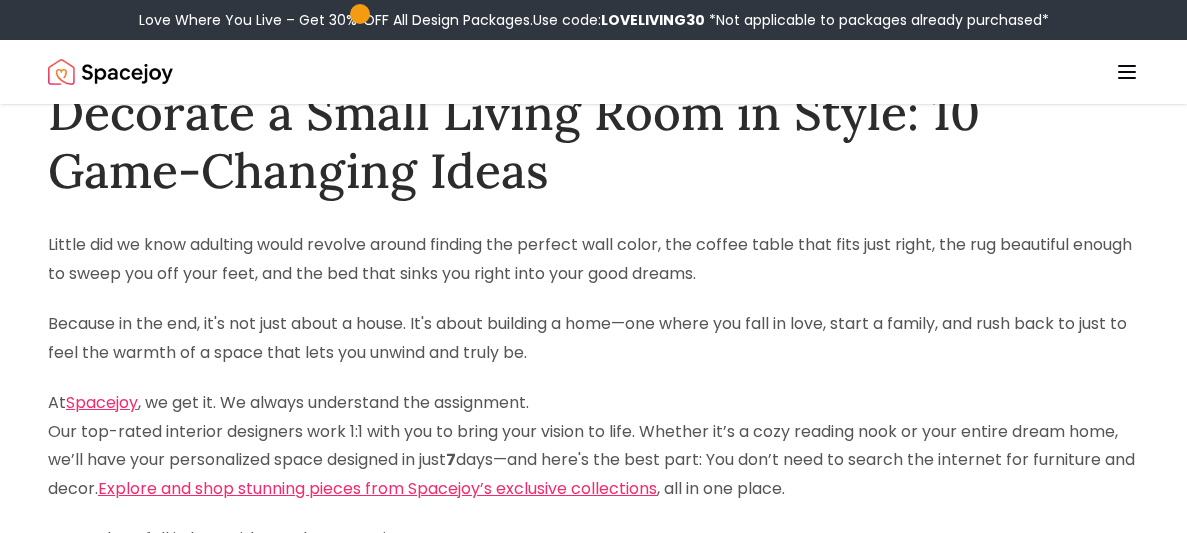 scroll, scrollTop: 0, scrollLeft: 0, axis: both 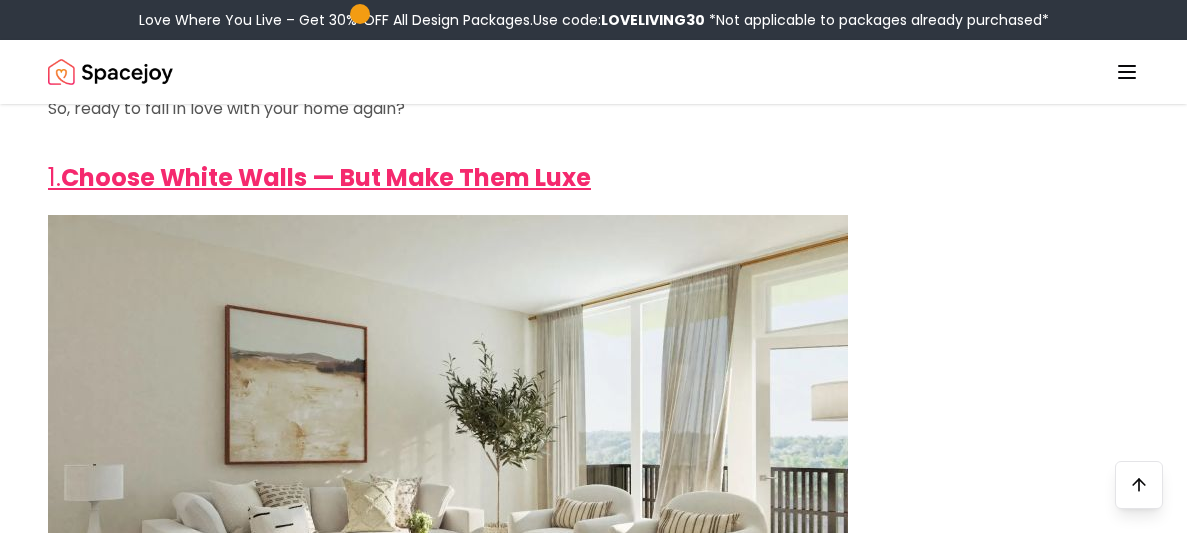 click 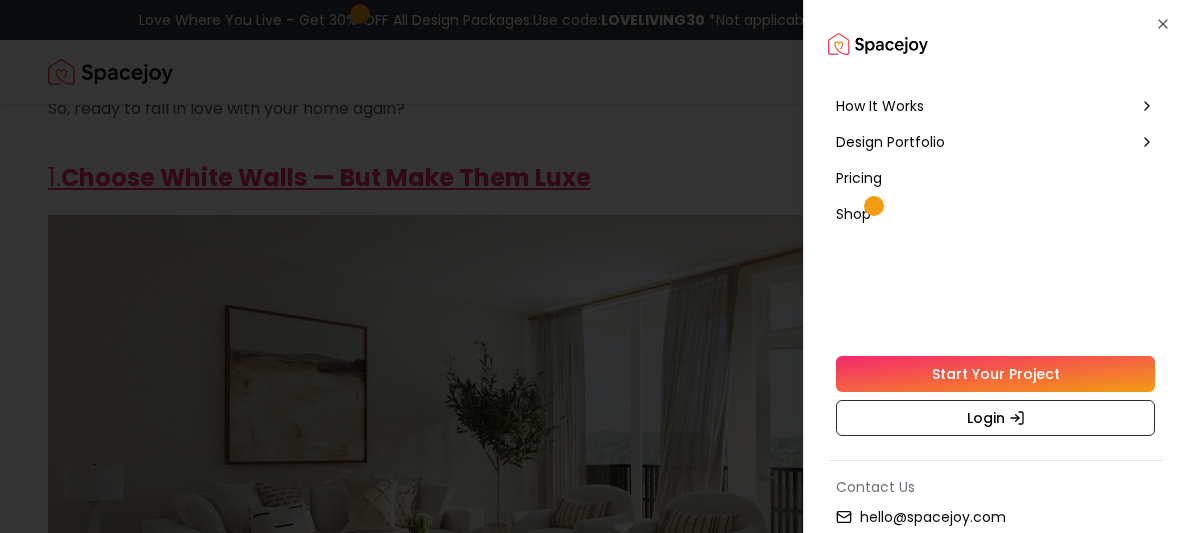 click on "Pricing" at bounding box center (859, 178) 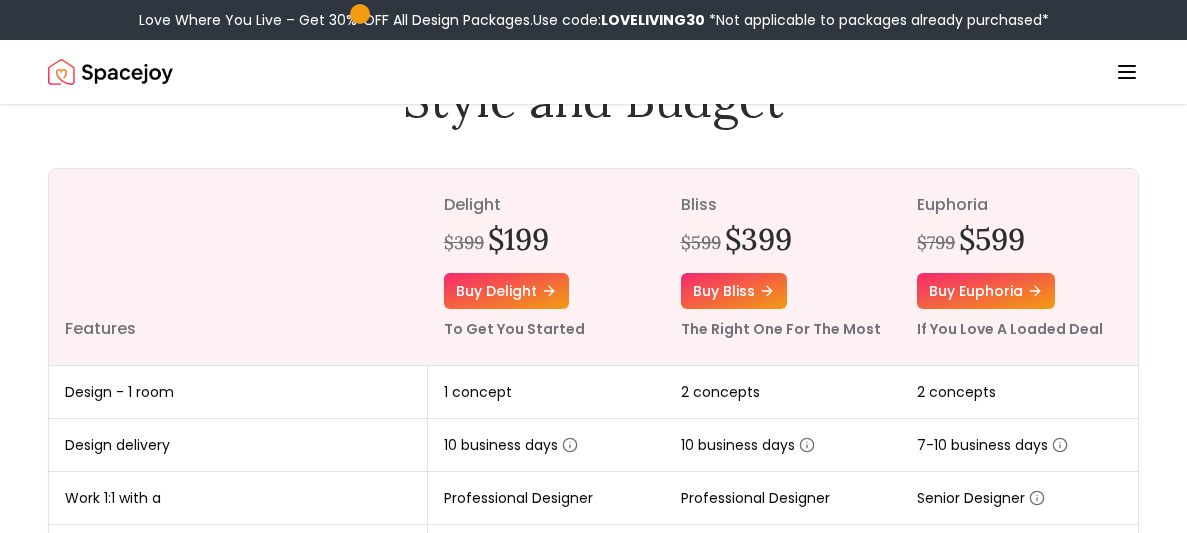 scroll, scrollTop: 0, scrollLeft: 0, axis: both 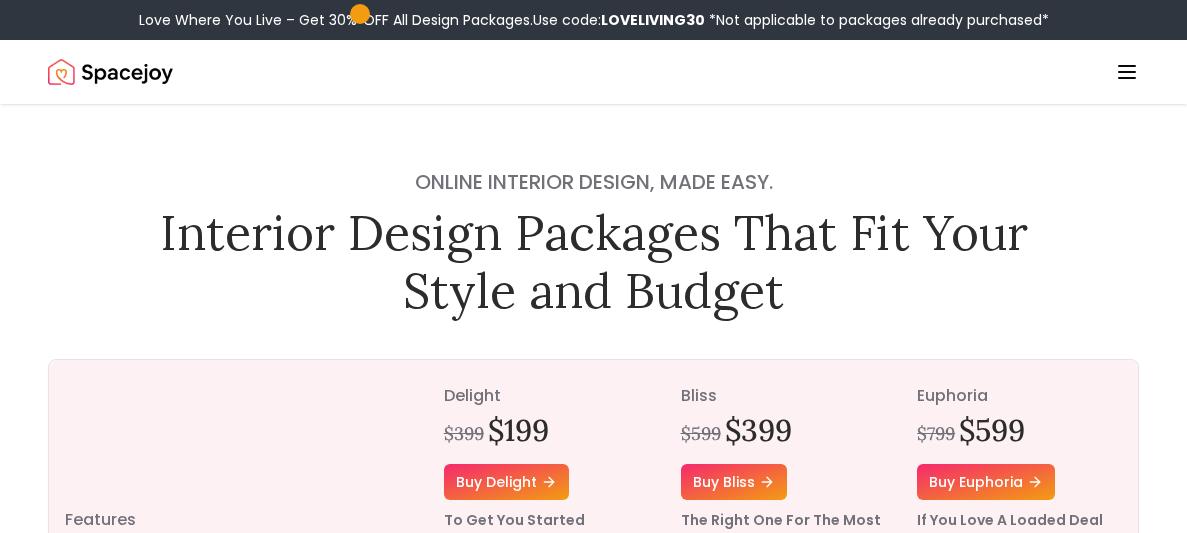 click 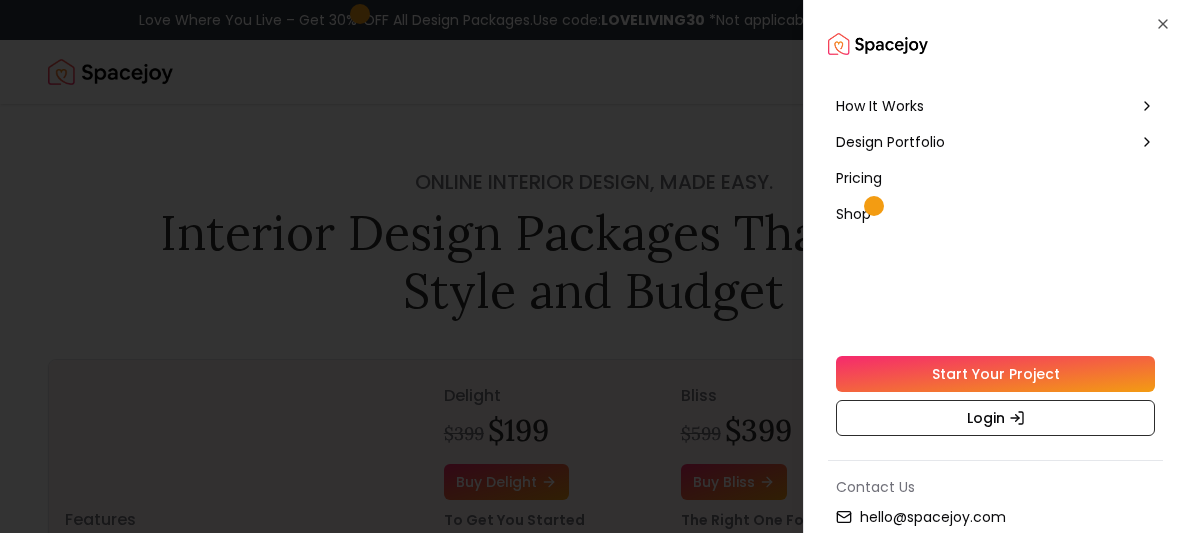 click on "How It Works" at bounding box center [880, 106] 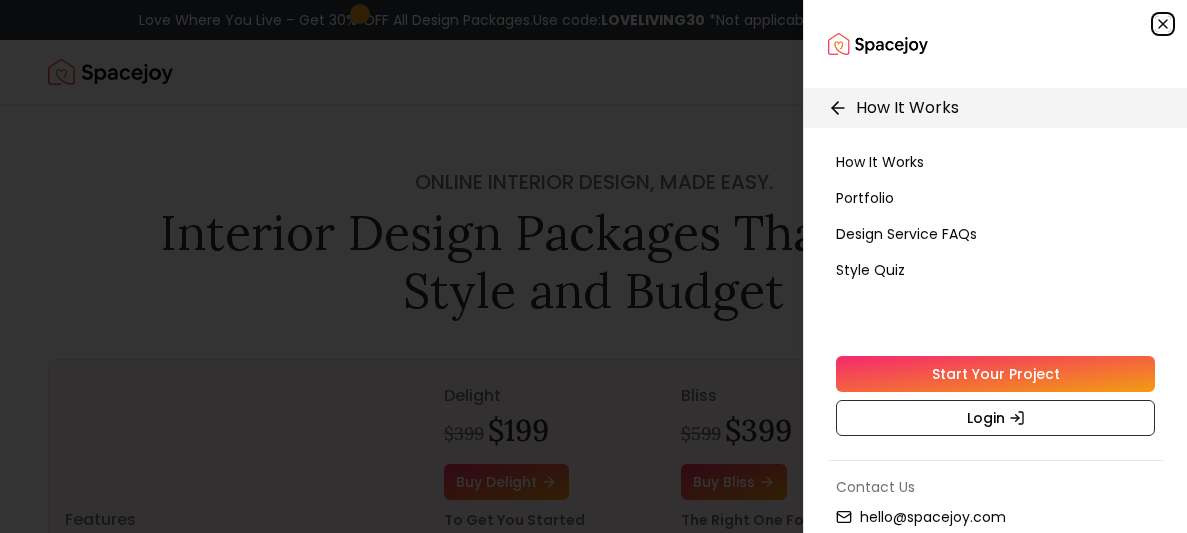 click 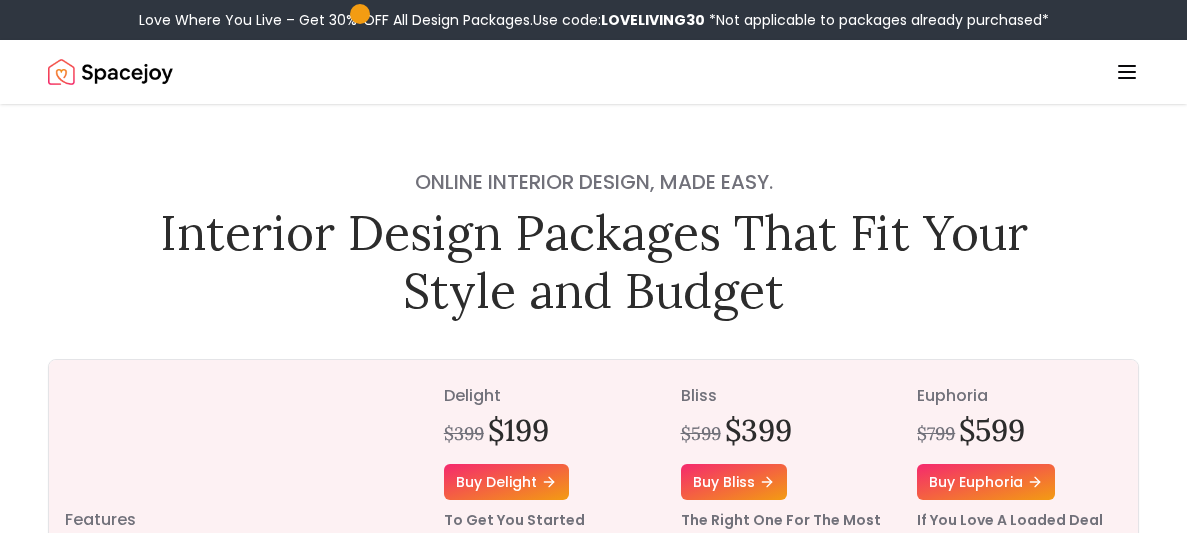 click 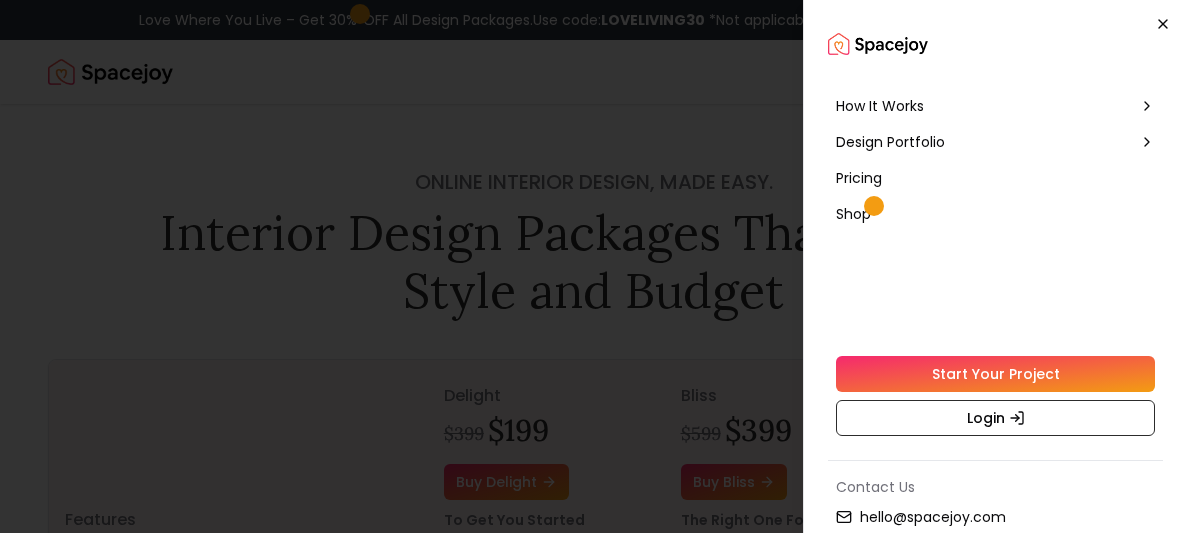 click 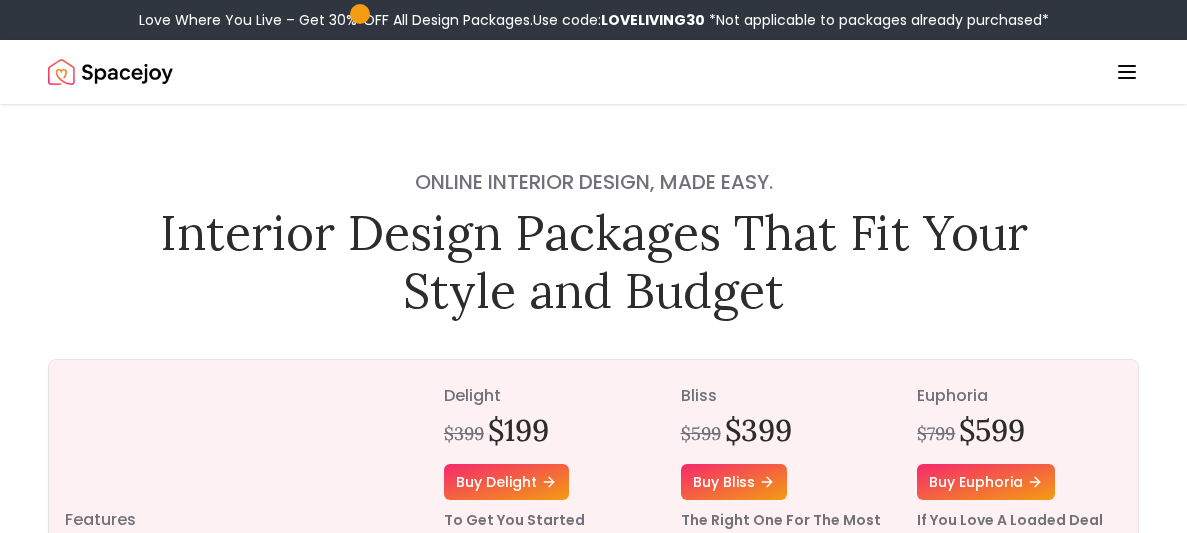 click 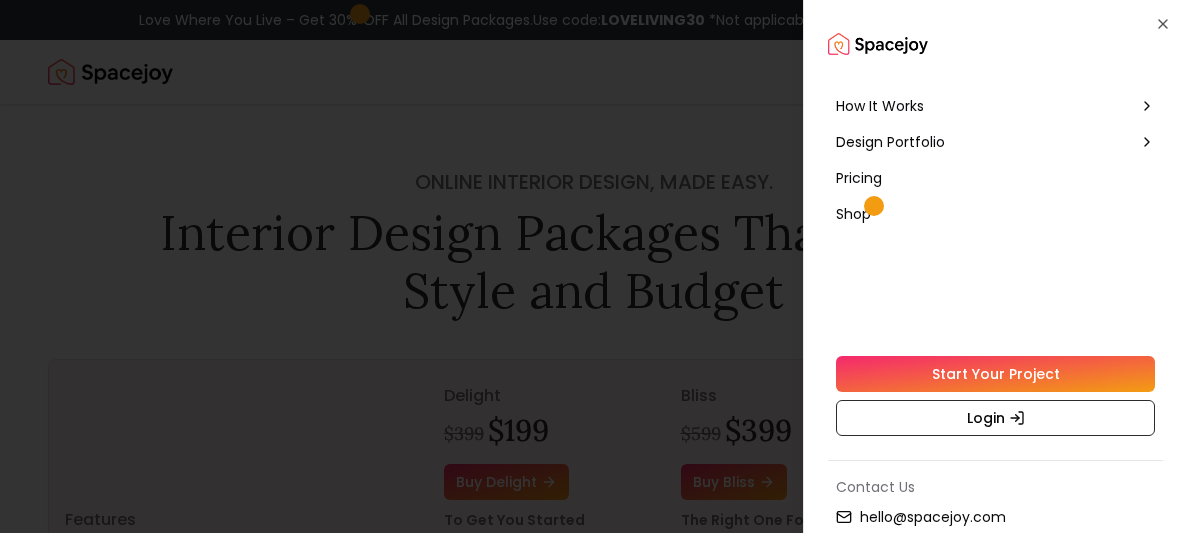 click on "How It Works" at bounding box center (880, 106) 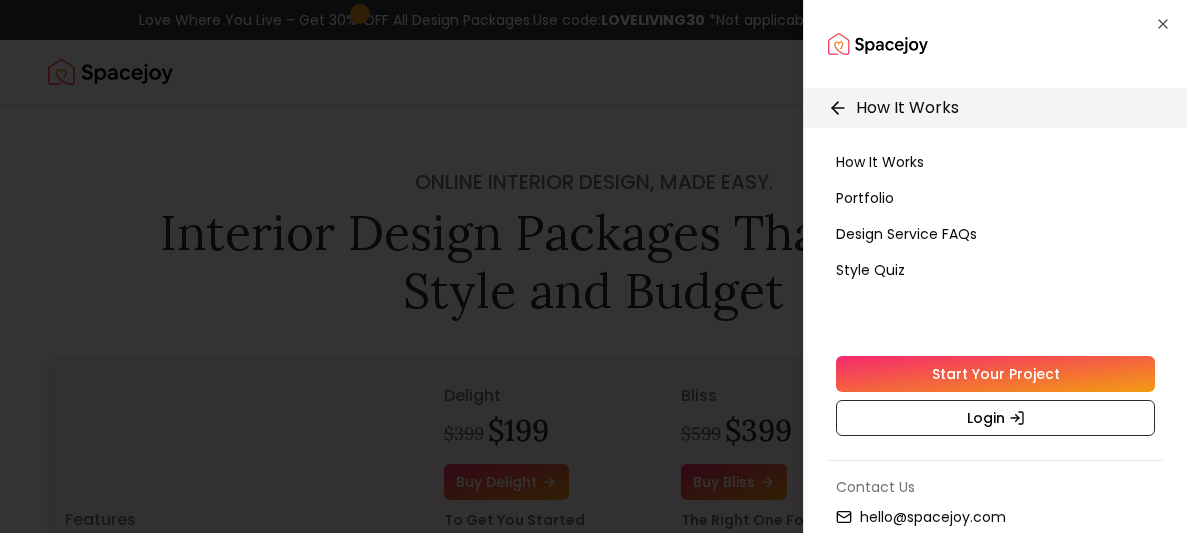 click on "Portfolio" at bounding box center [865, 198] 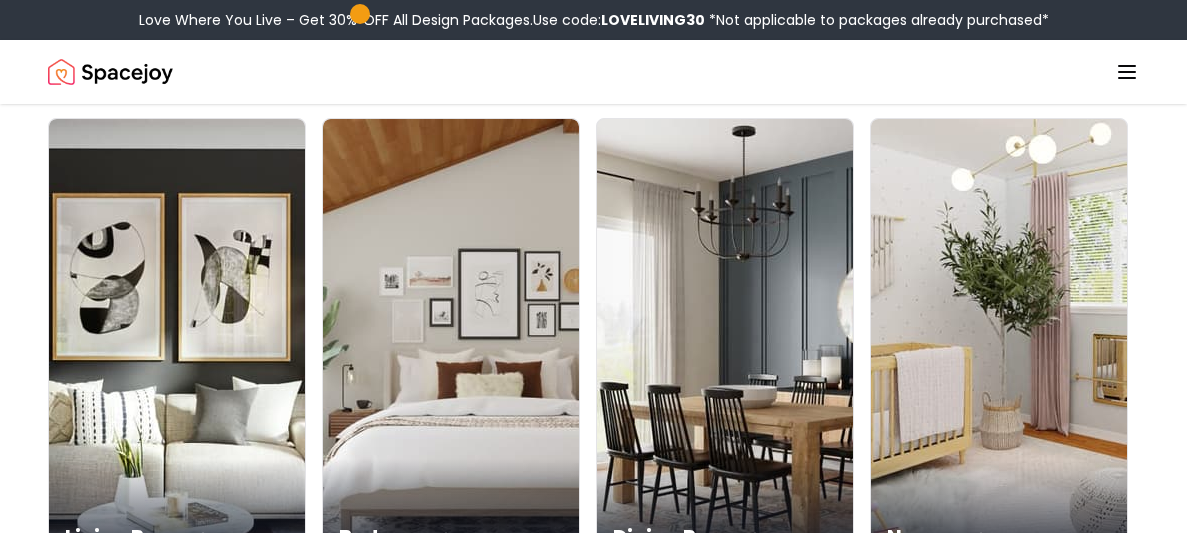 scroll, scrollTop: 217, scrollLeft: 0, axis: vertical 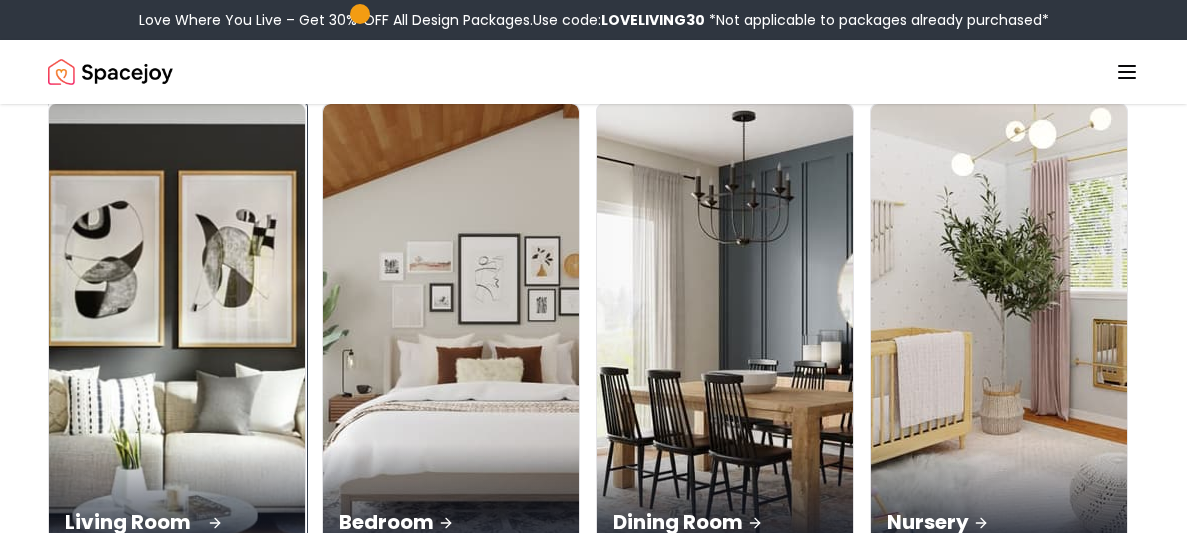 click at bounding box center (177, 330) 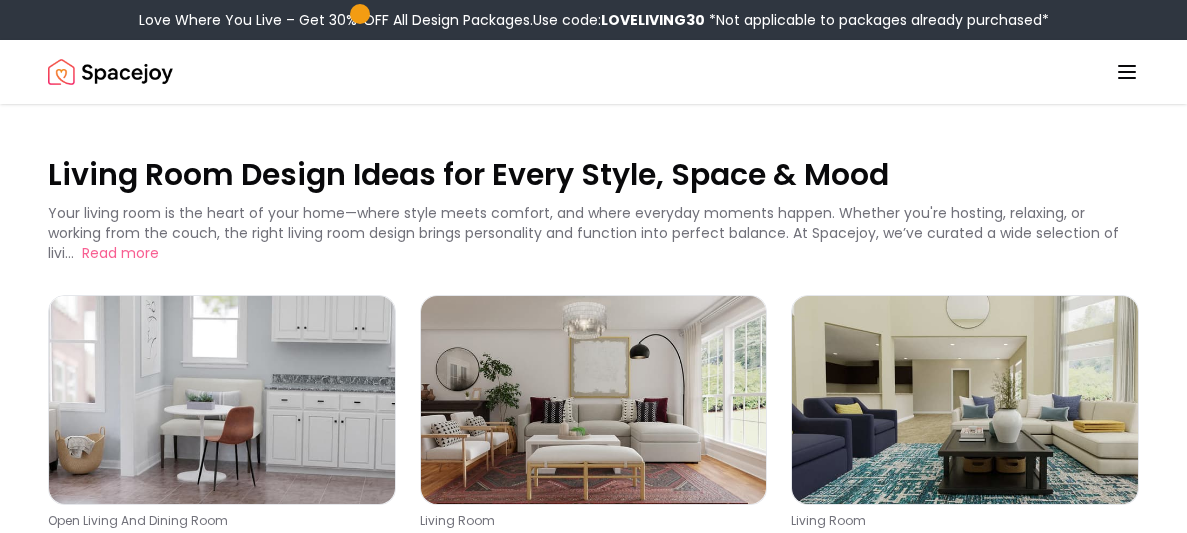 scroll, scrollTop: 4, scrollLeft: 0, axis: vertical 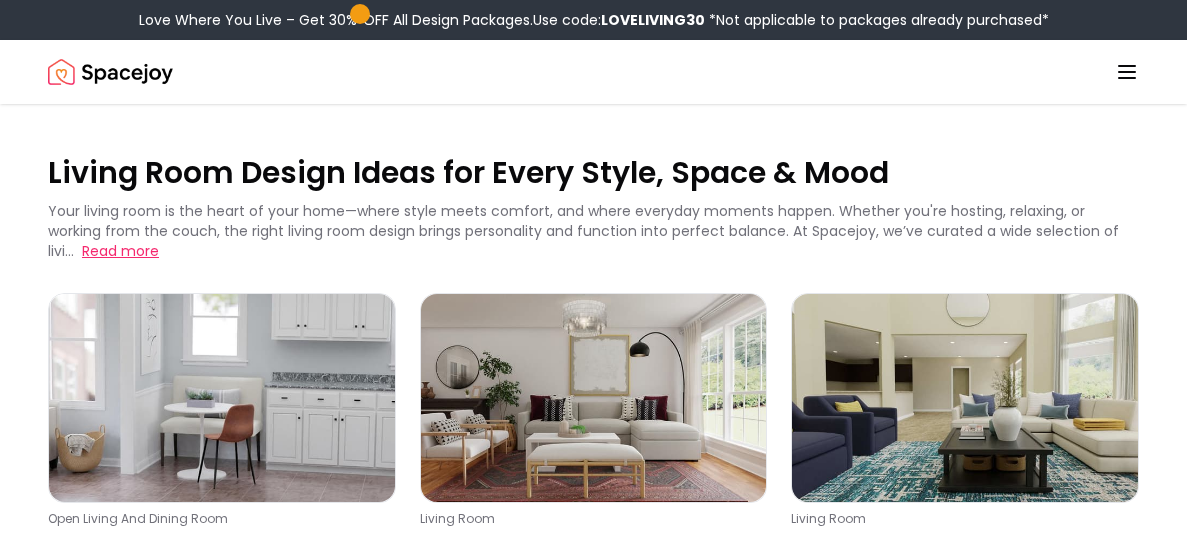 click on "Read more" at bounding box center [120, 251] 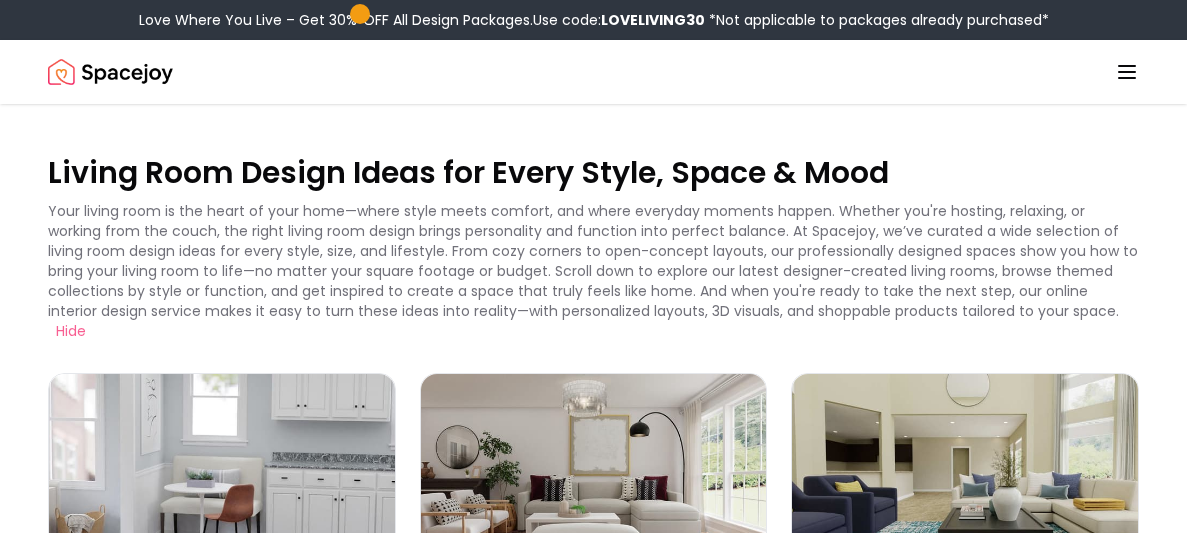 click on "Spacejoy" at bounding box center (593, 72) 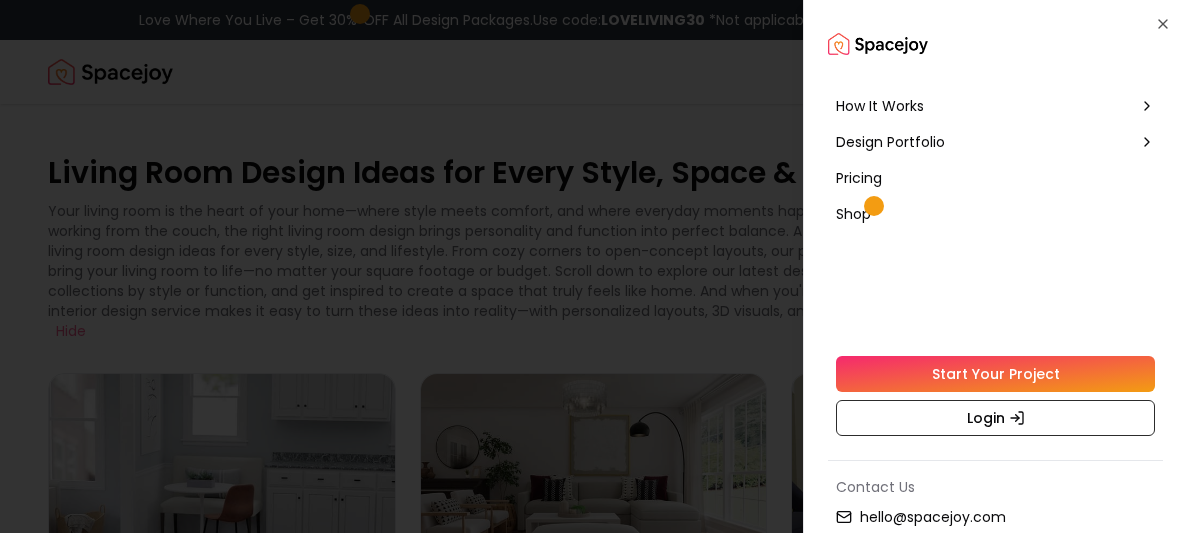 click on "How It Works" at bounding box center (995, 106) 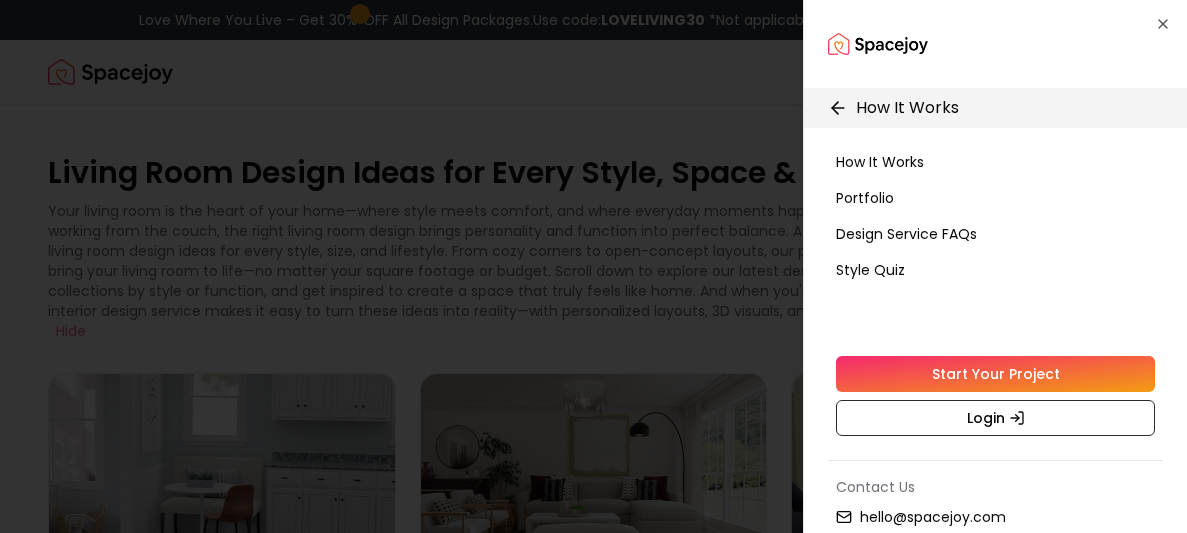 click on "How It Works" at bounding box center [880, 162] 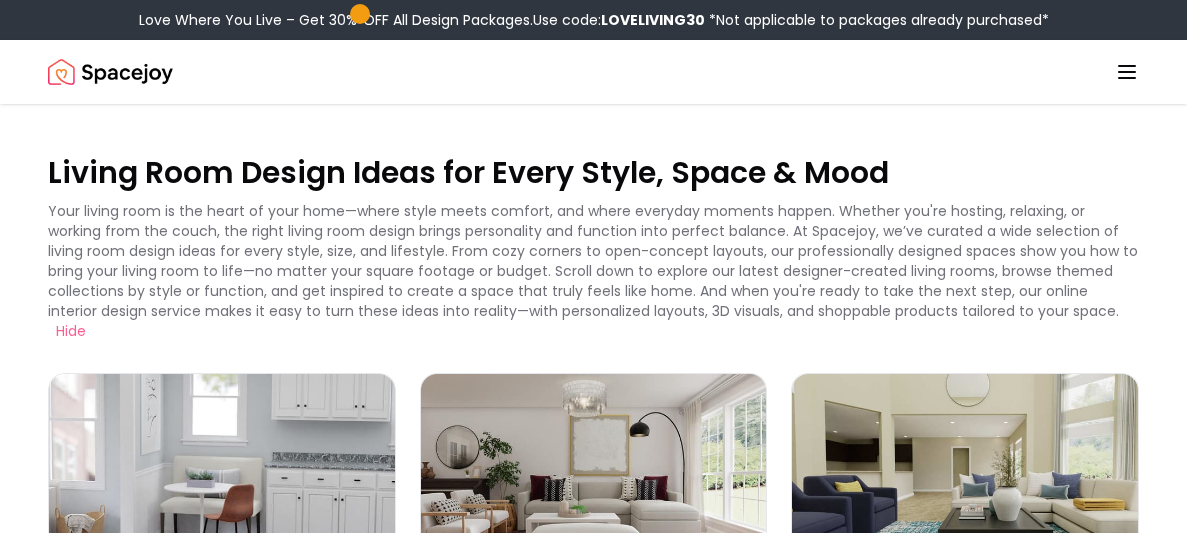 click 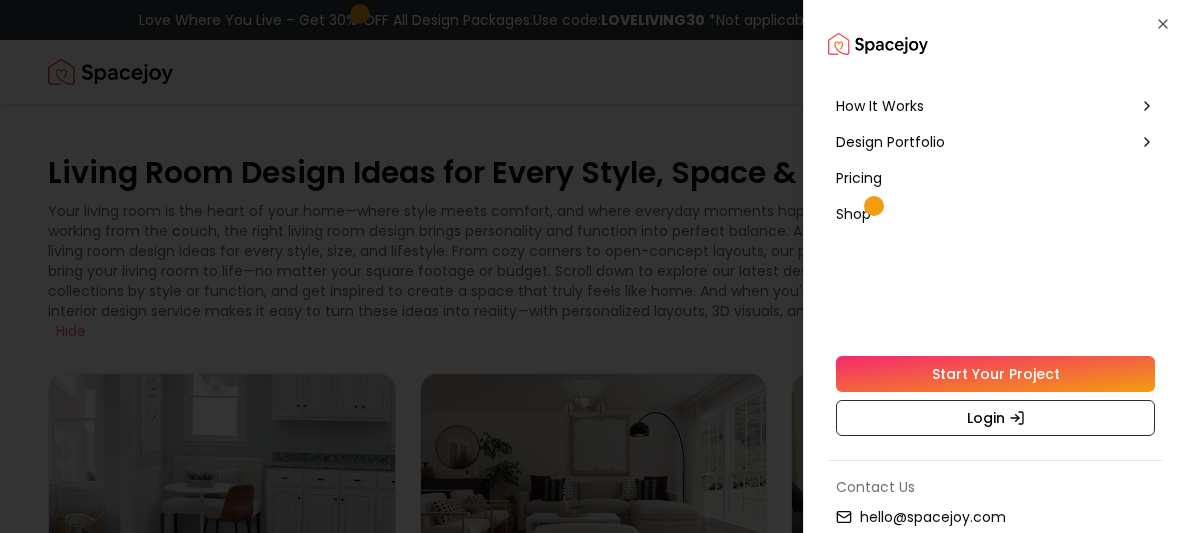 click on "How It Works" at bounding box center [995, 106] 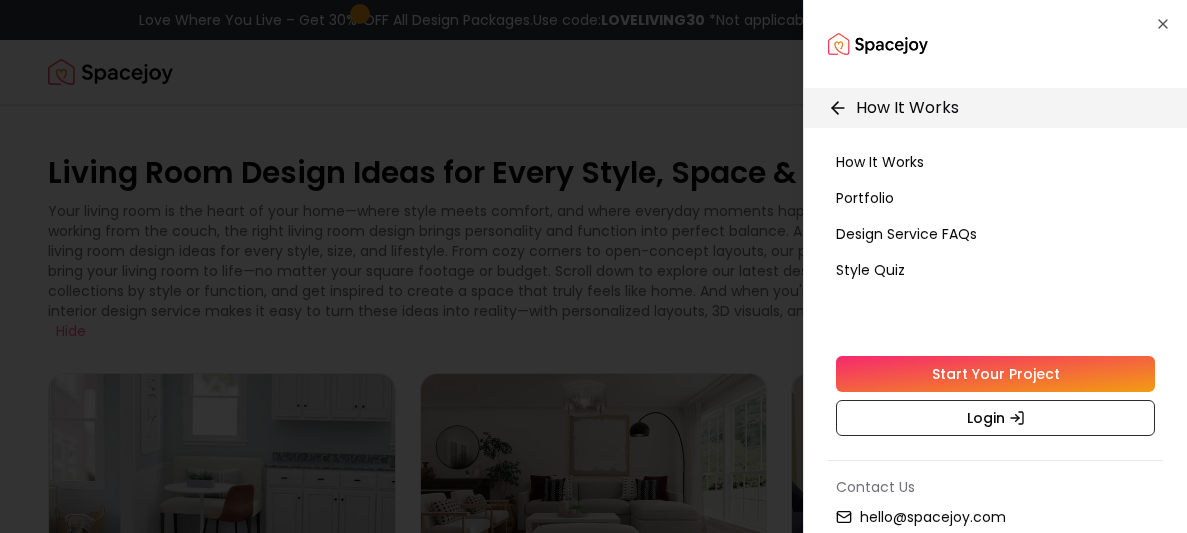 click on "How It Works" at bounding box center [880, 162] 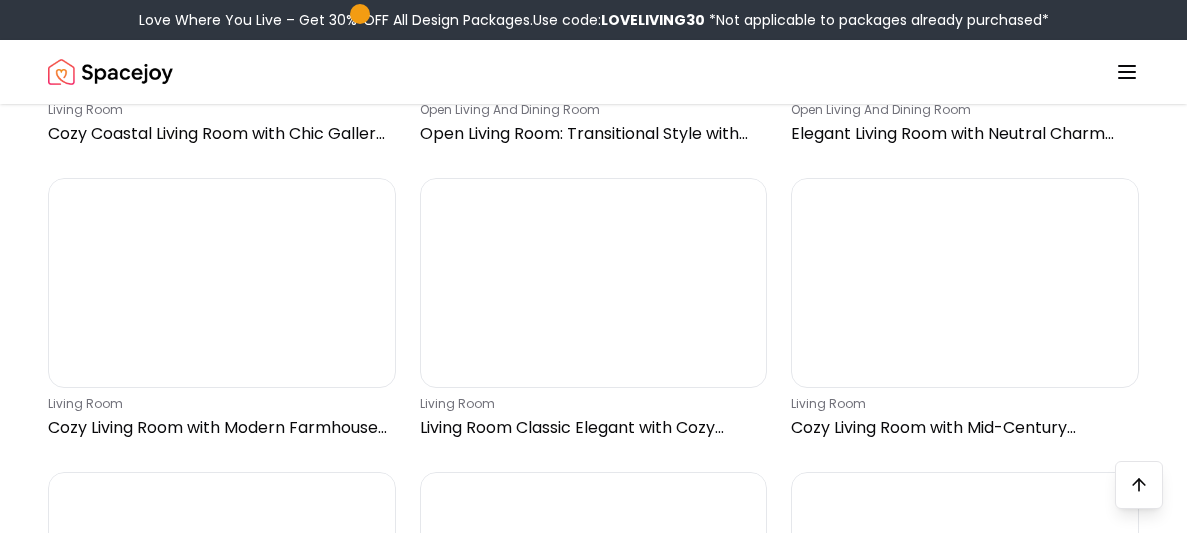 scroll, scrollTop: 1084, scrollLeft: 0, axis: vertical 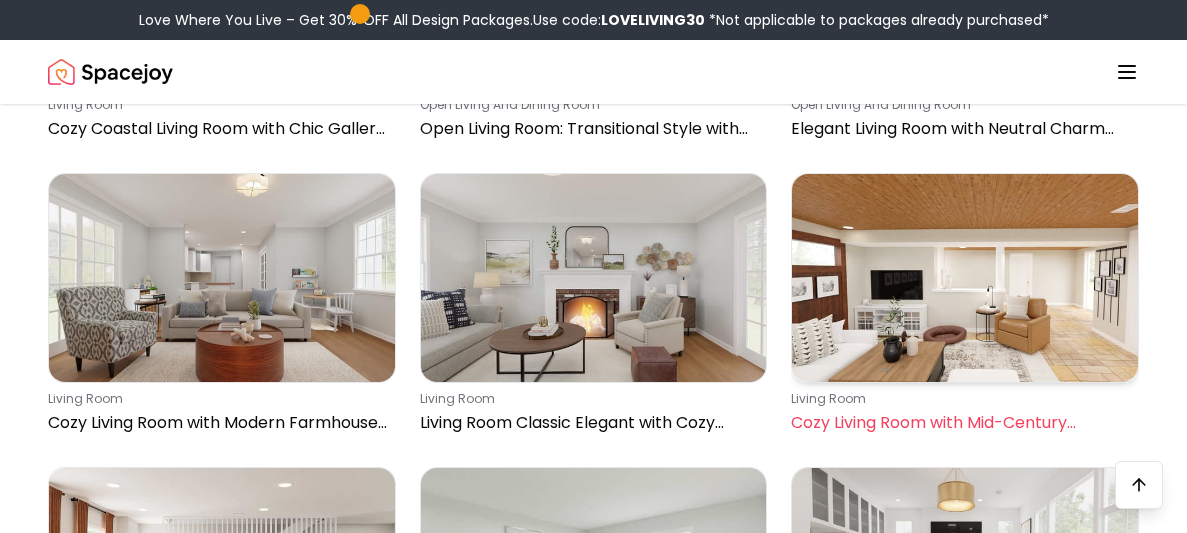 click at bounding box center (965, 277) 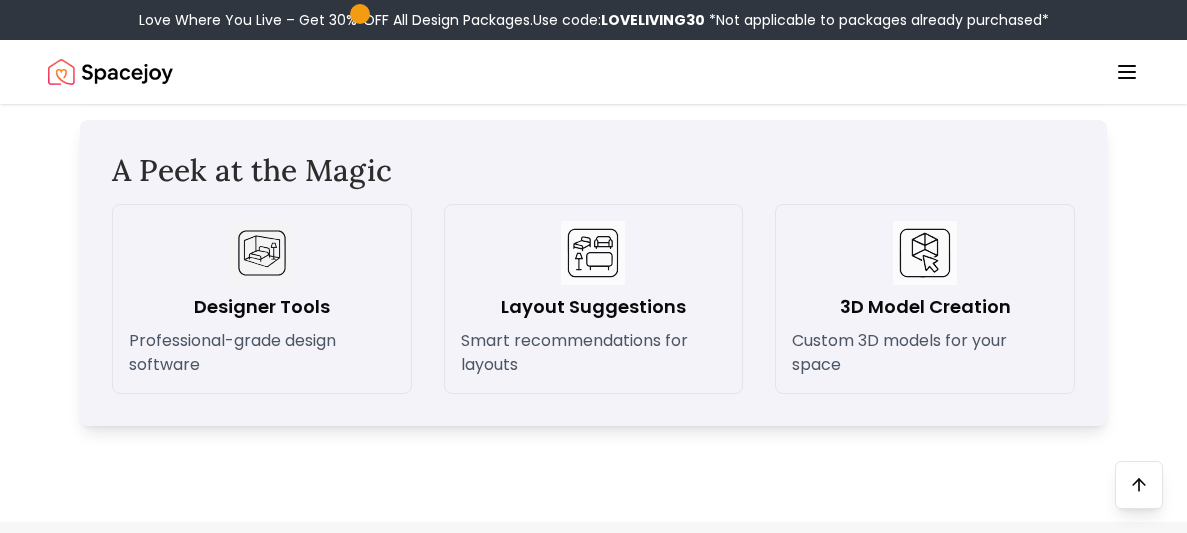scroll, scrollTop: 2898, scrollLeft: 0, axis: vertical 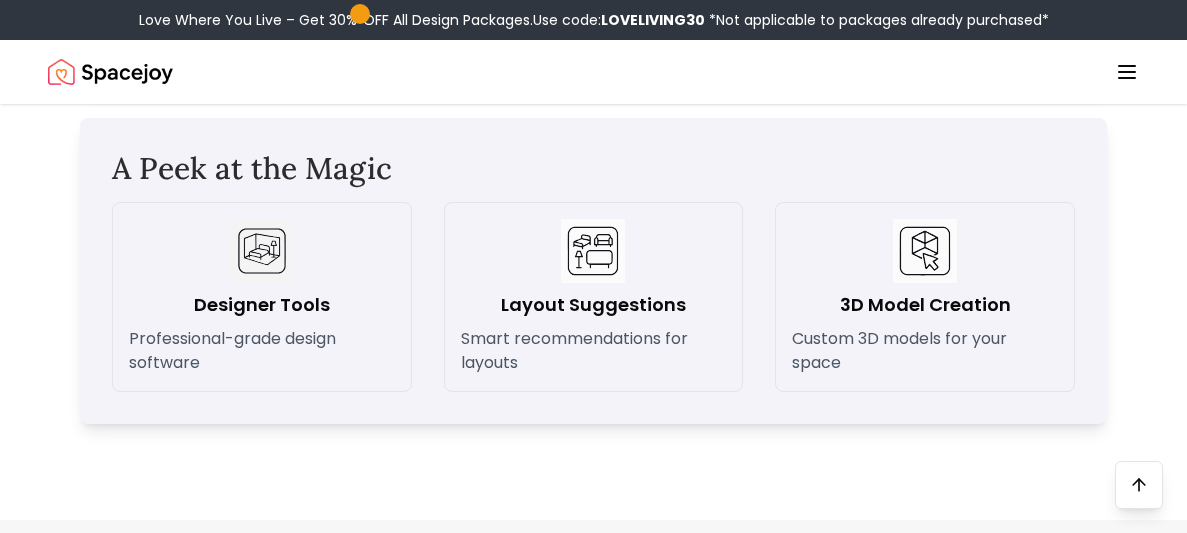 click at bounding box center [262, 251] 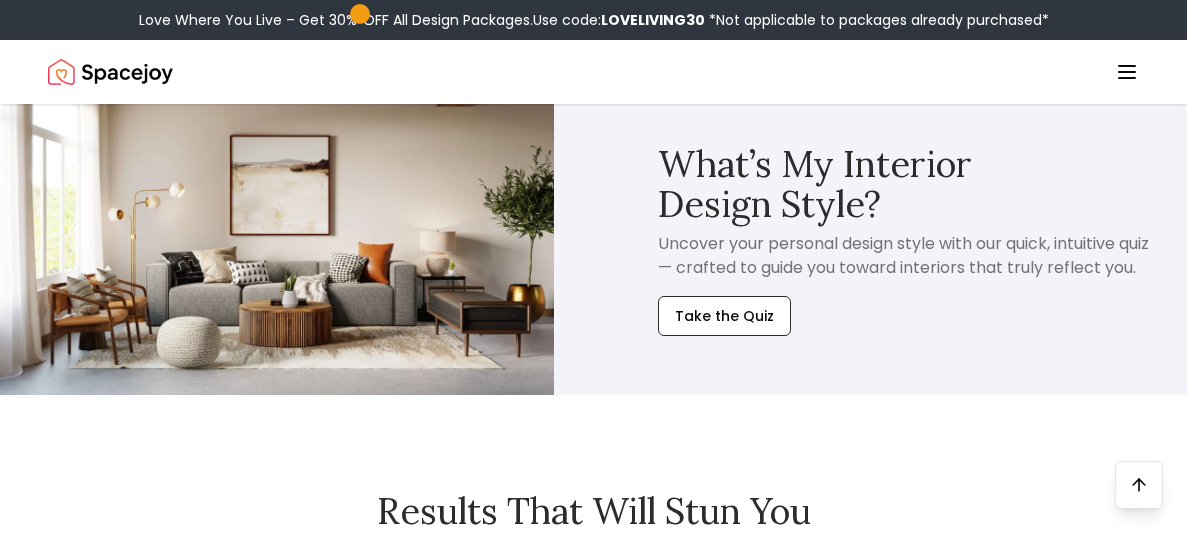 scroll, scrollTop: 4539, scrollLeft: 0, axis: vertical 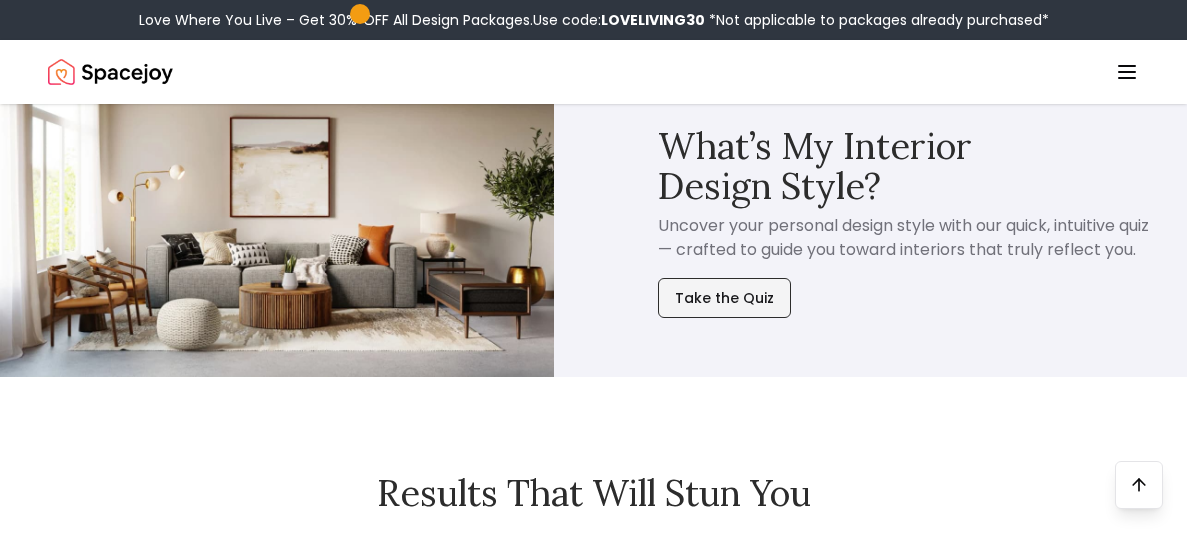 click on "Take the Quiz" at bounding box center [724, 298] 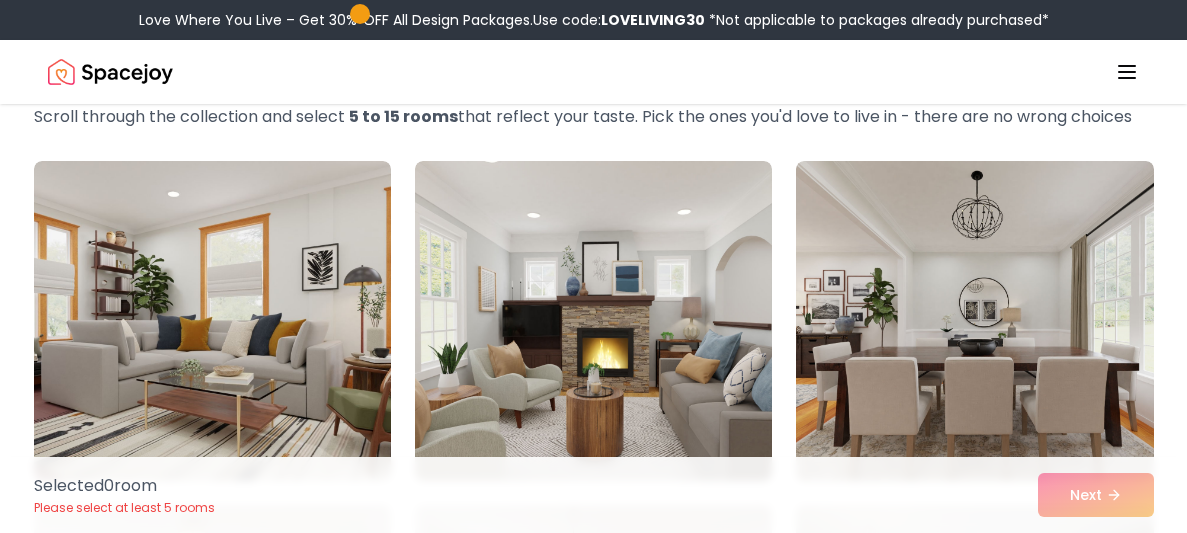 scroll, scrollTop: 0, scrollLeft: 0, axis: both 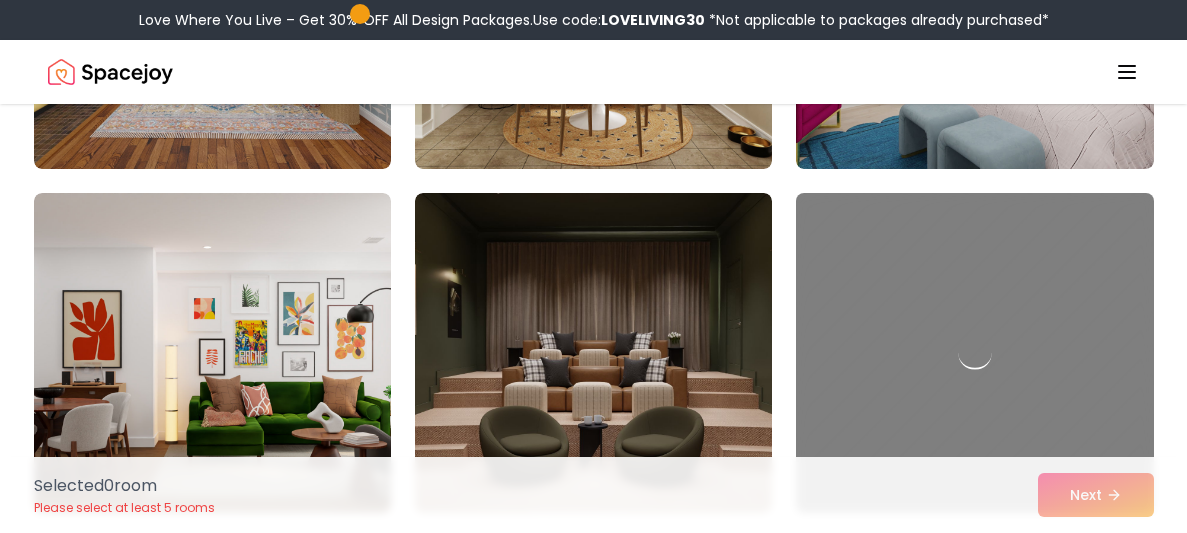 click at bounding box center [974, 353] 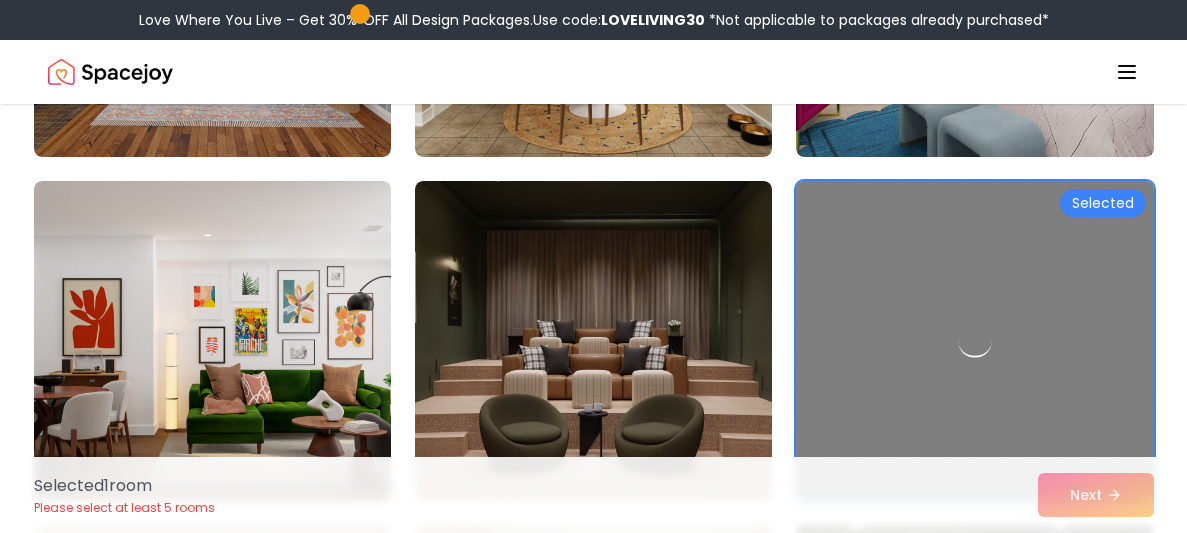 scroll, scrollTop: 2149, scrollLeft: 0, axis: vertical 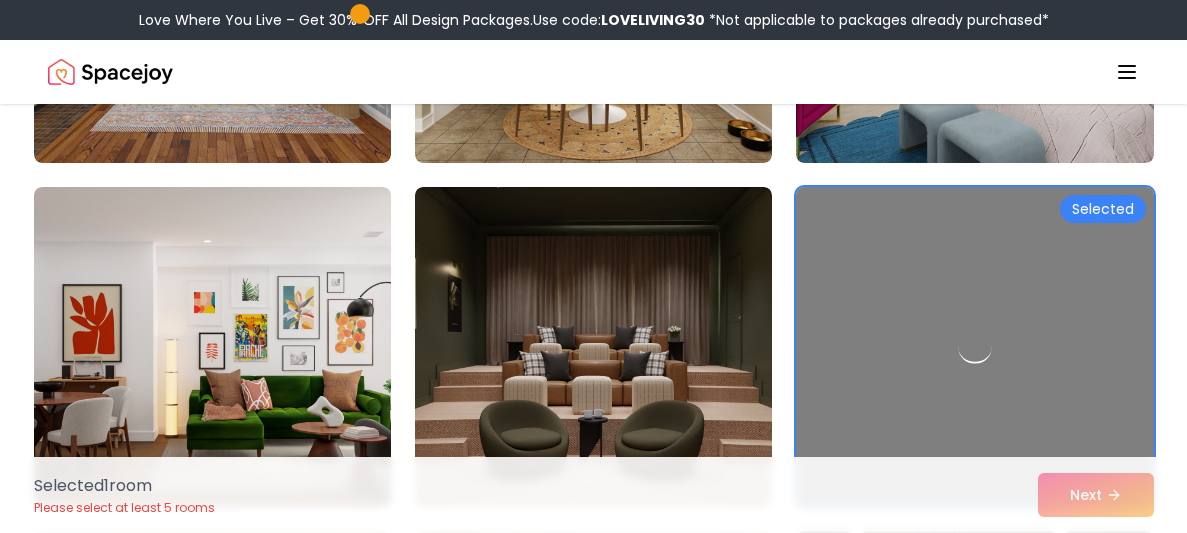 click on "Selected" at bounding box center (1103, 209) 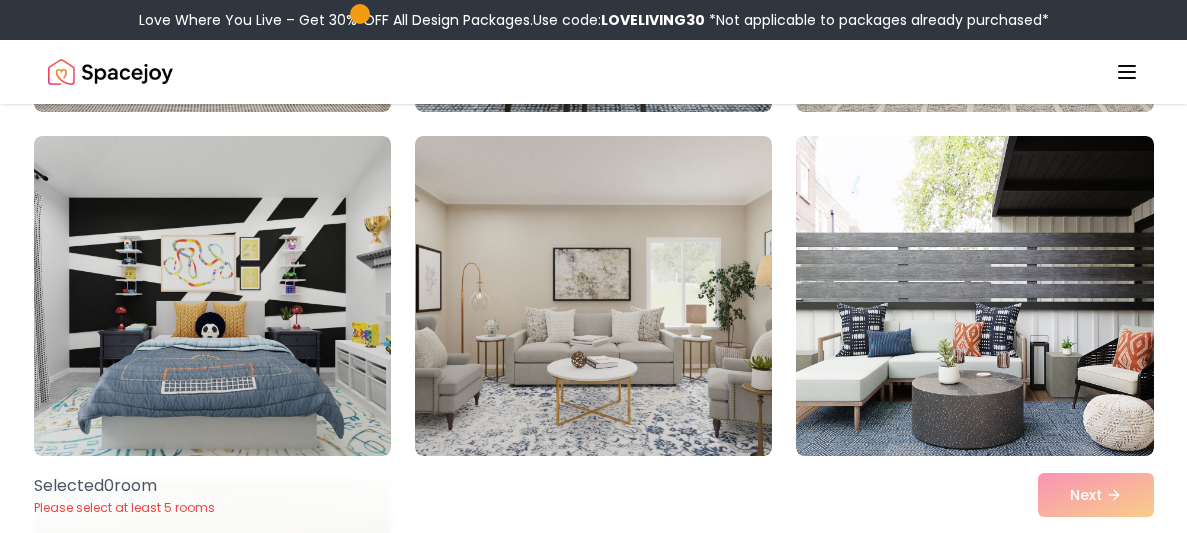 scroll, scrollTop: 11134, scrollLeft: 0, axis: vertical 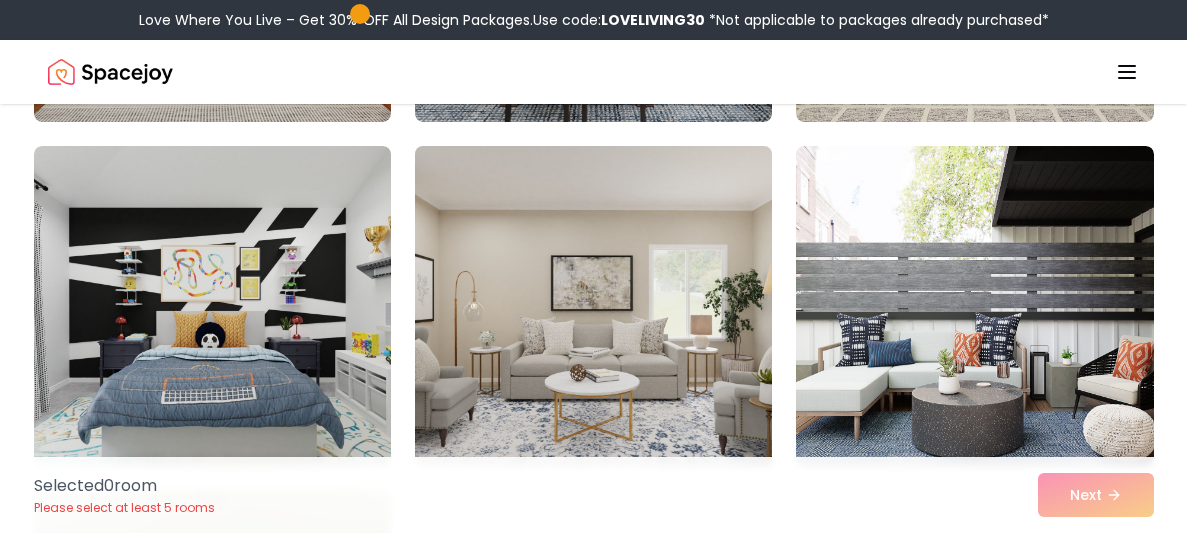 click at bounding box center [593, 306] 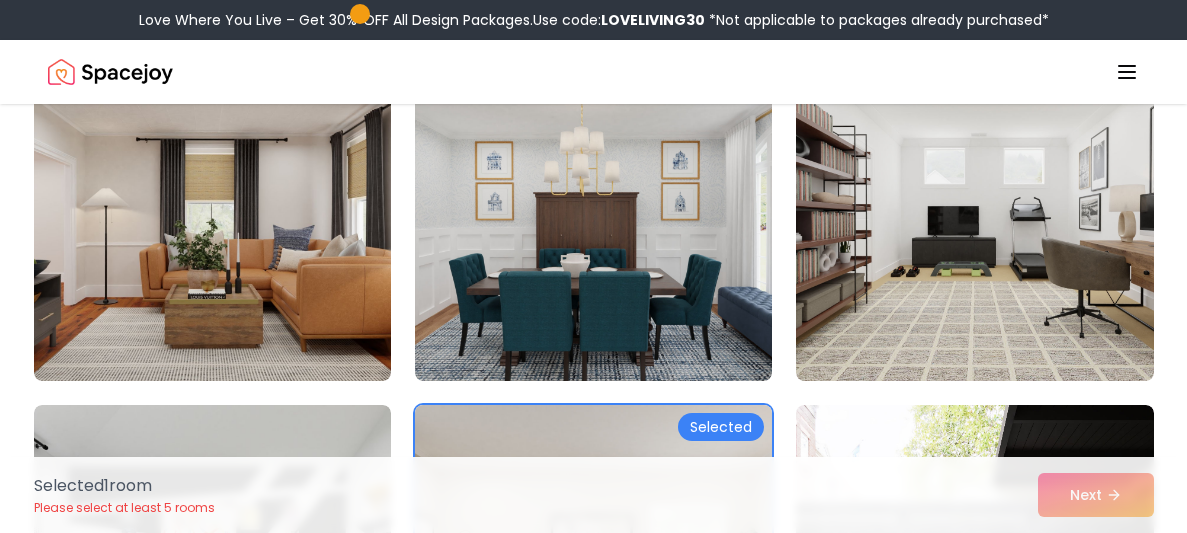 scroll, scrollTop: 10875, scrollLeft: 0, axis: vertical 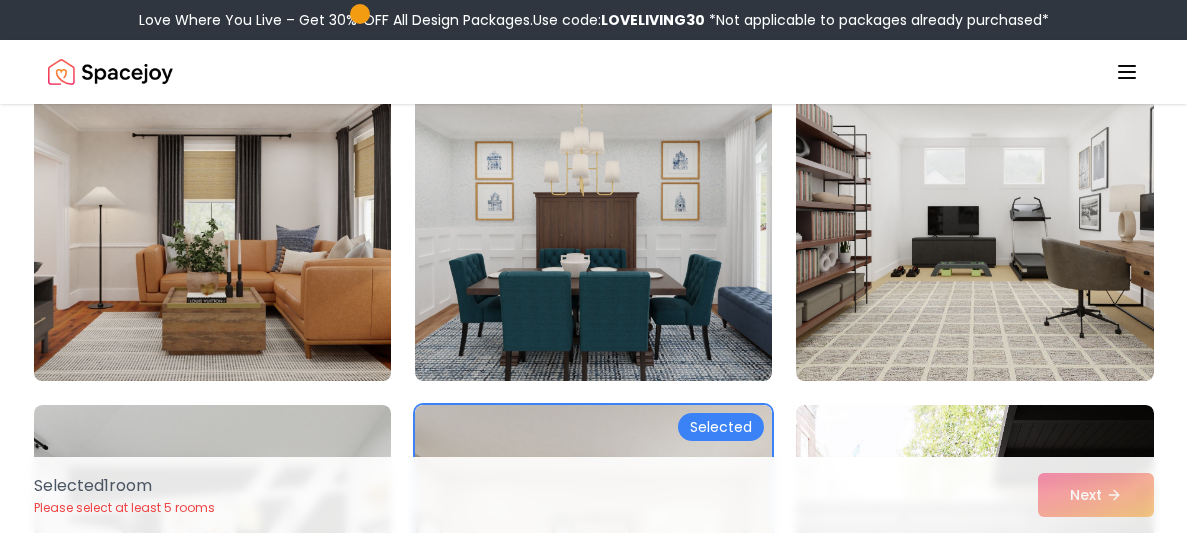 click at bounding box center (212, 221) 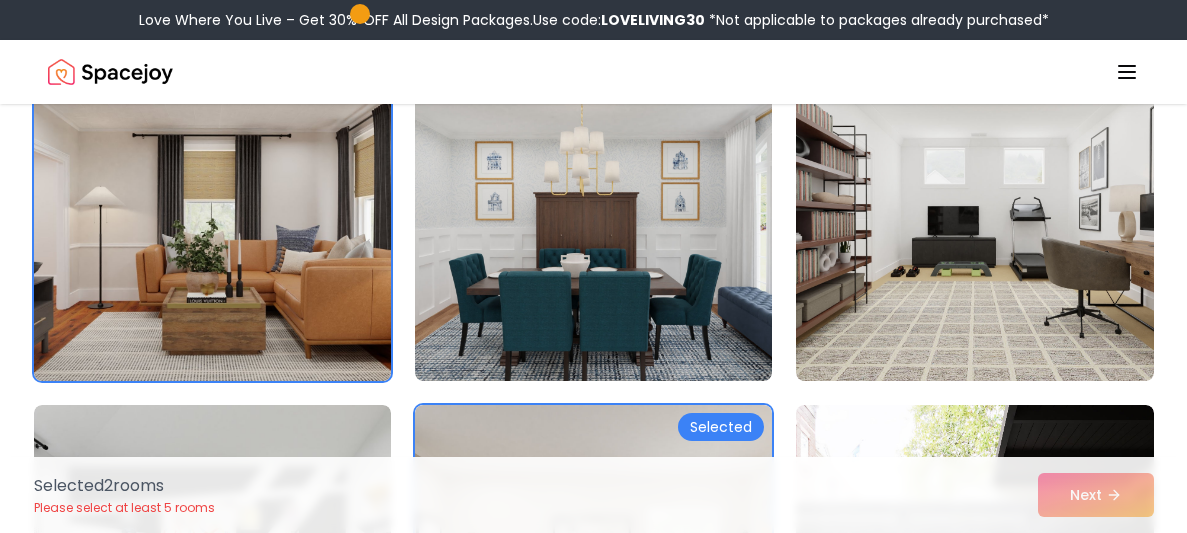 click at bounding box center [212, 221] 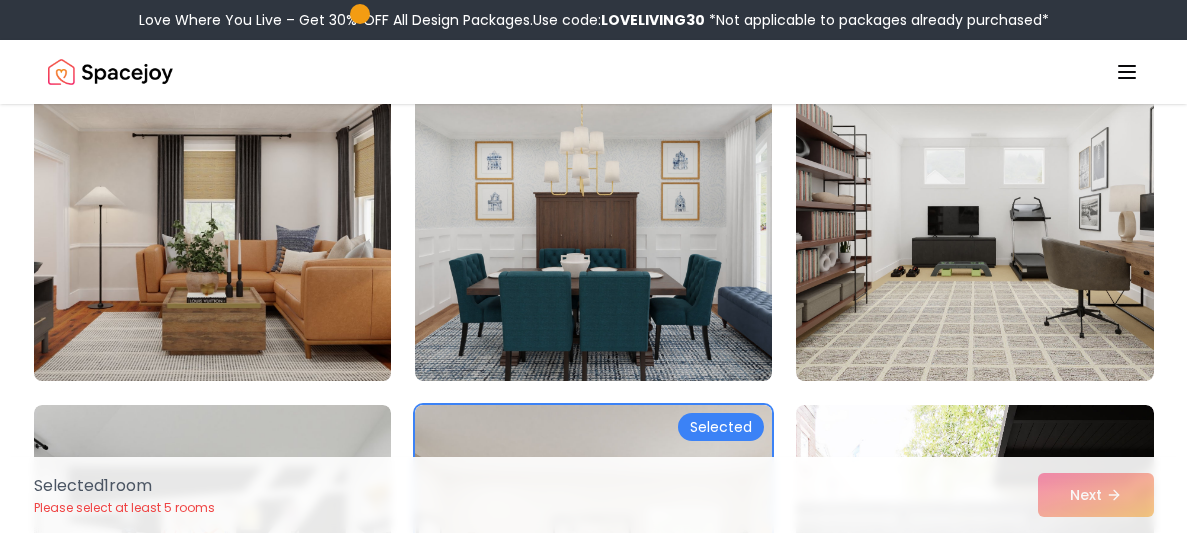 click at bounding box center (212, 221) 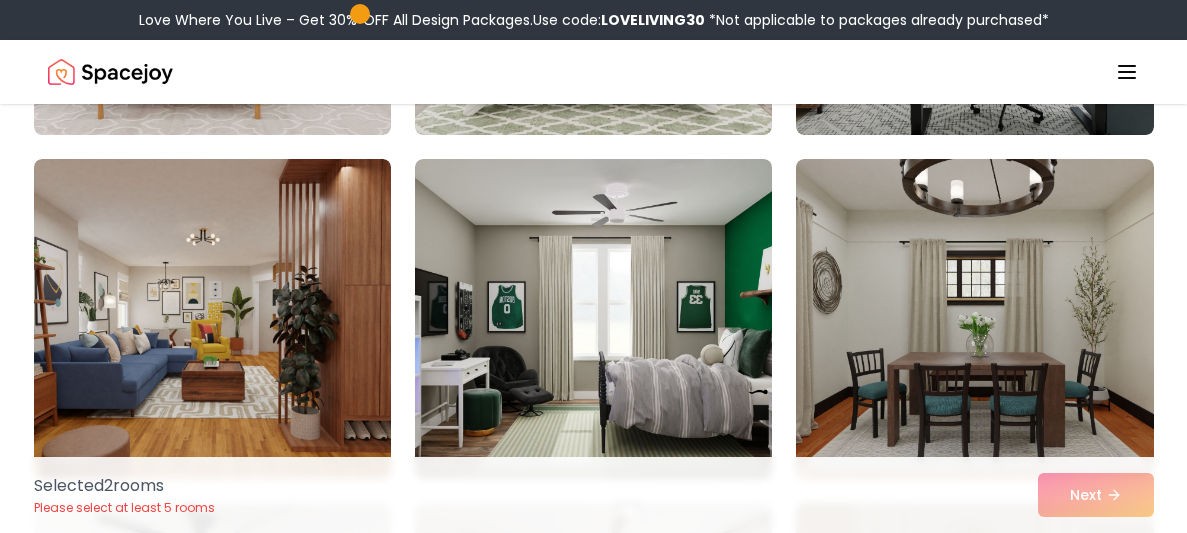 scroll, scrollTop: 8712, scrollLeft: 0, axis: vertical 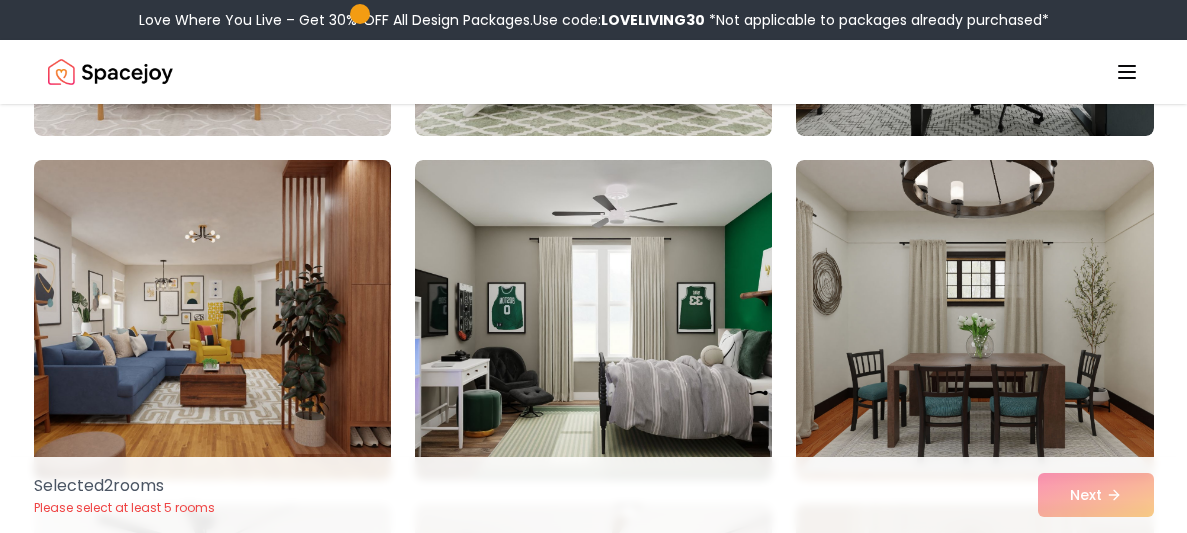 click at bounding box center (212, 320) 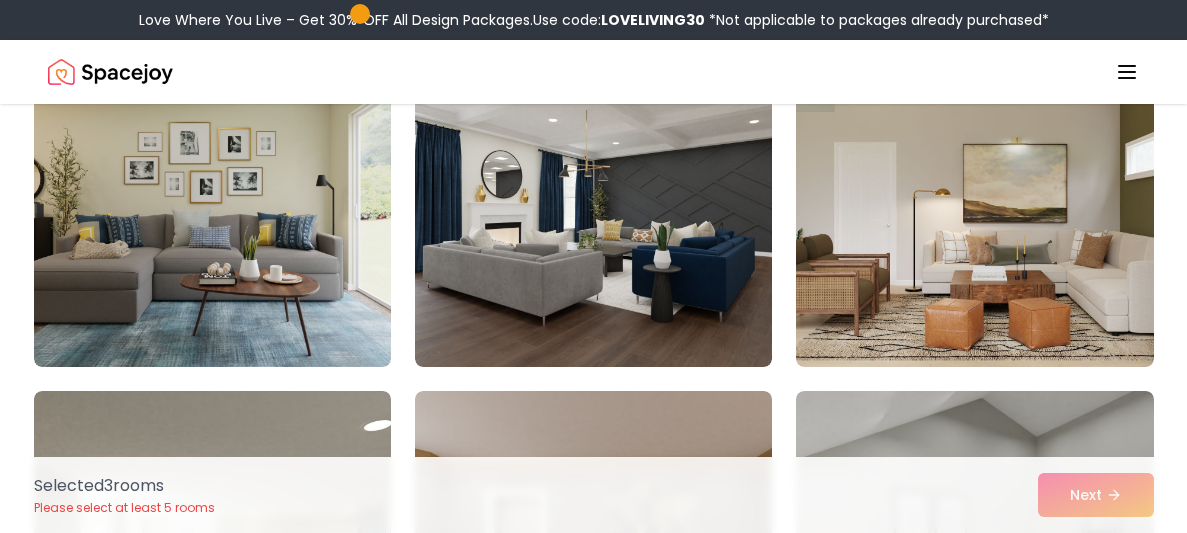 scroll, scrollTop: 7778, scrollLeft: 0, axis: vertical 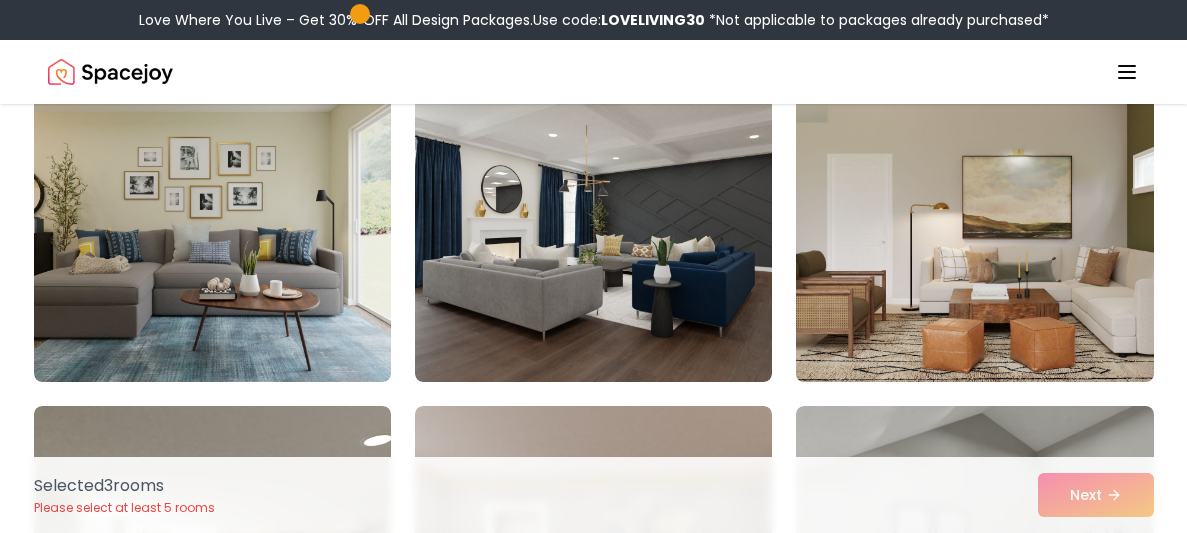 click at bounding box center [974, 222] 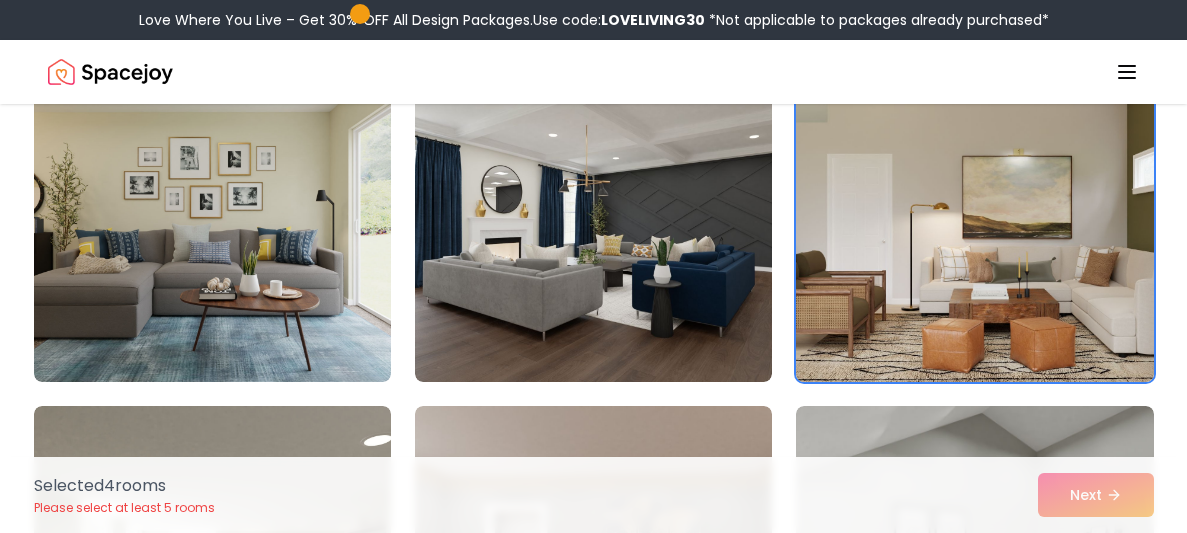 click at bounding box center [974, 222] 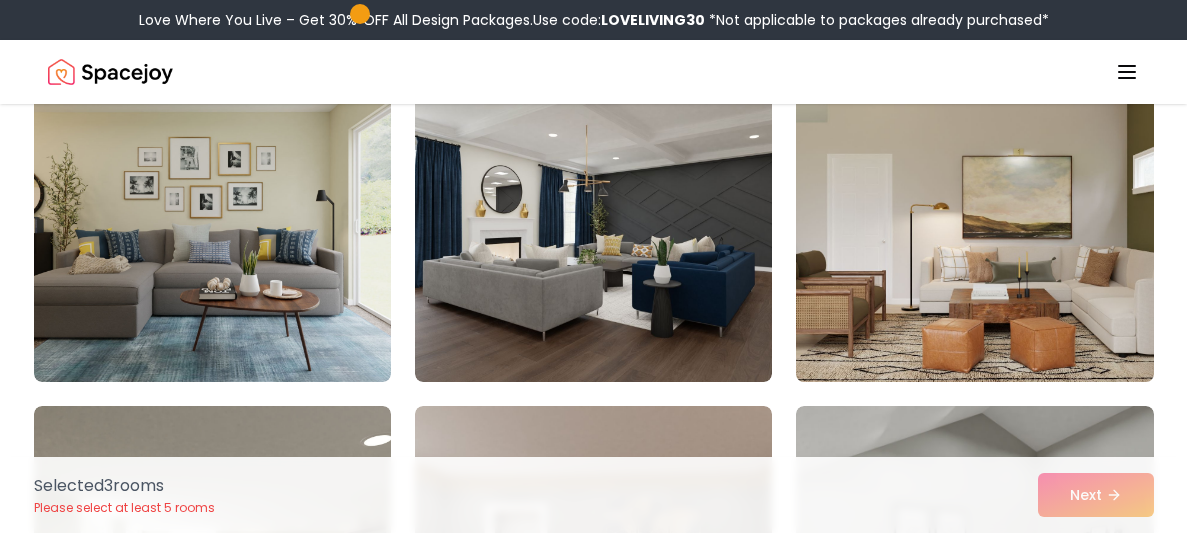 click at bounding box center (974, 222) 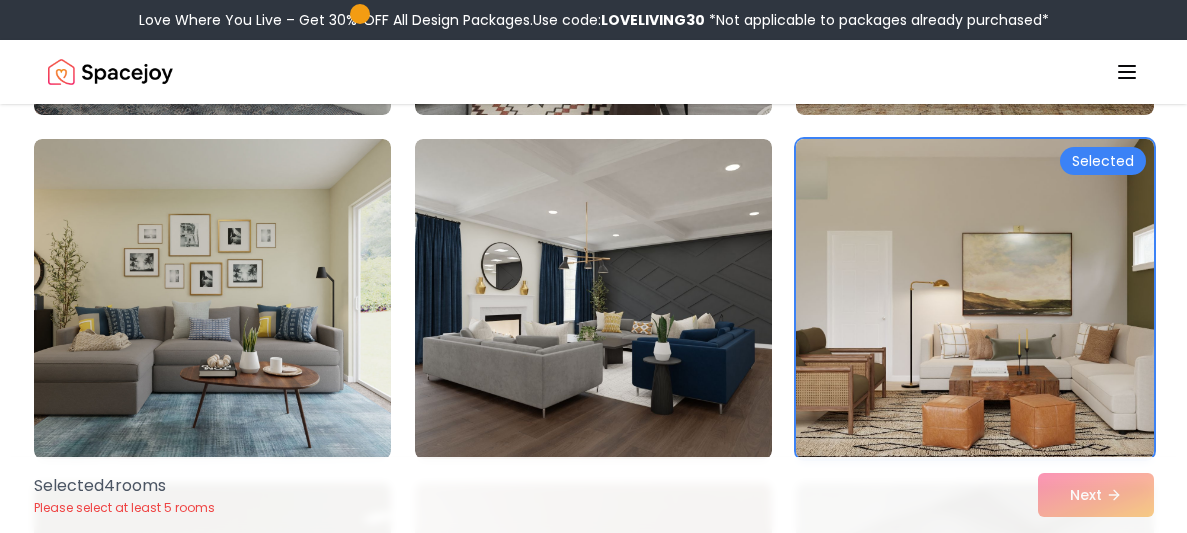 scroll, scrollTop: 7705, scrollLeft: 0, axis: vertical 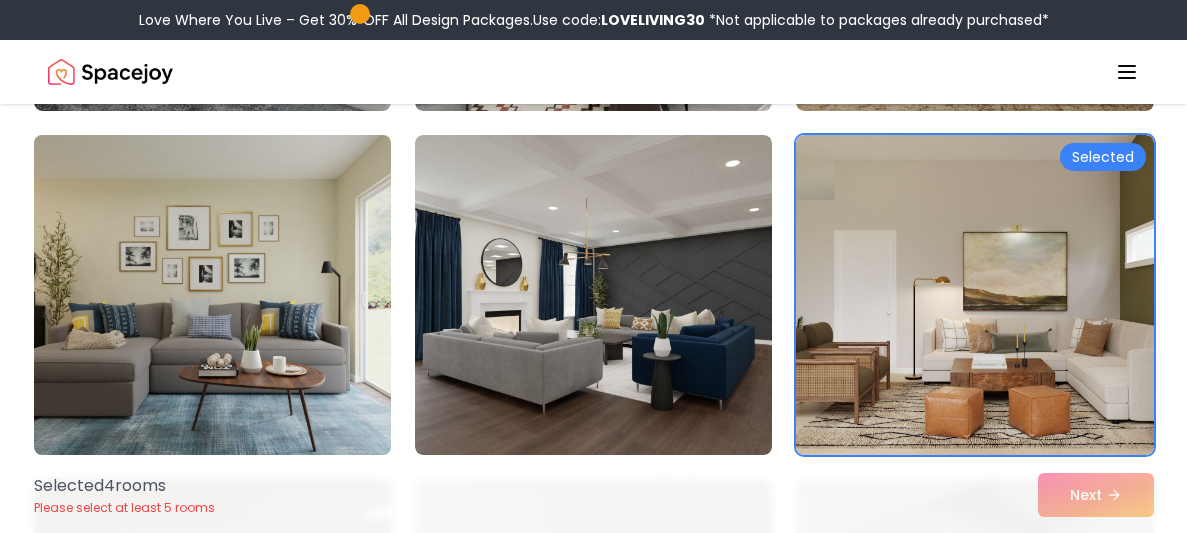 click at bounding box center (212, 295) 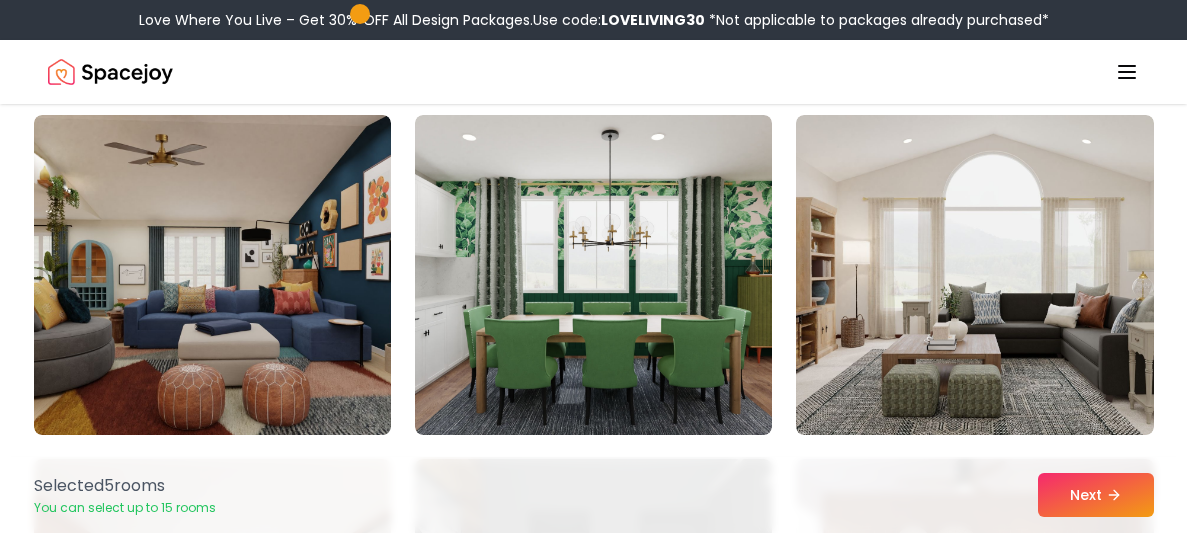 scroll, scrollTop: 6691, scrollLeft: 0, axis: vertical 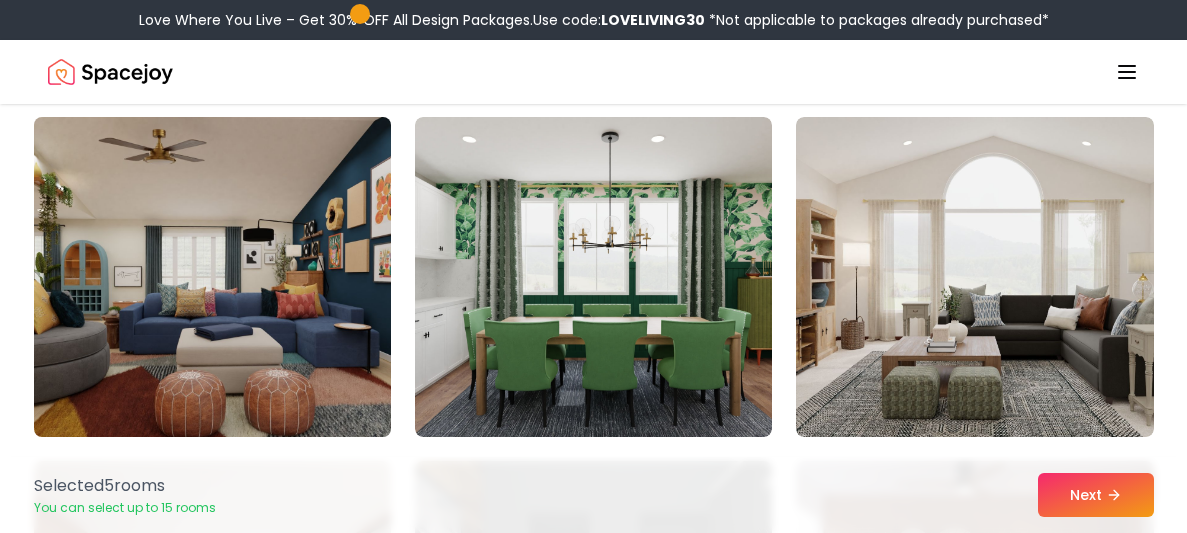 click at bounding box center [212, 277] 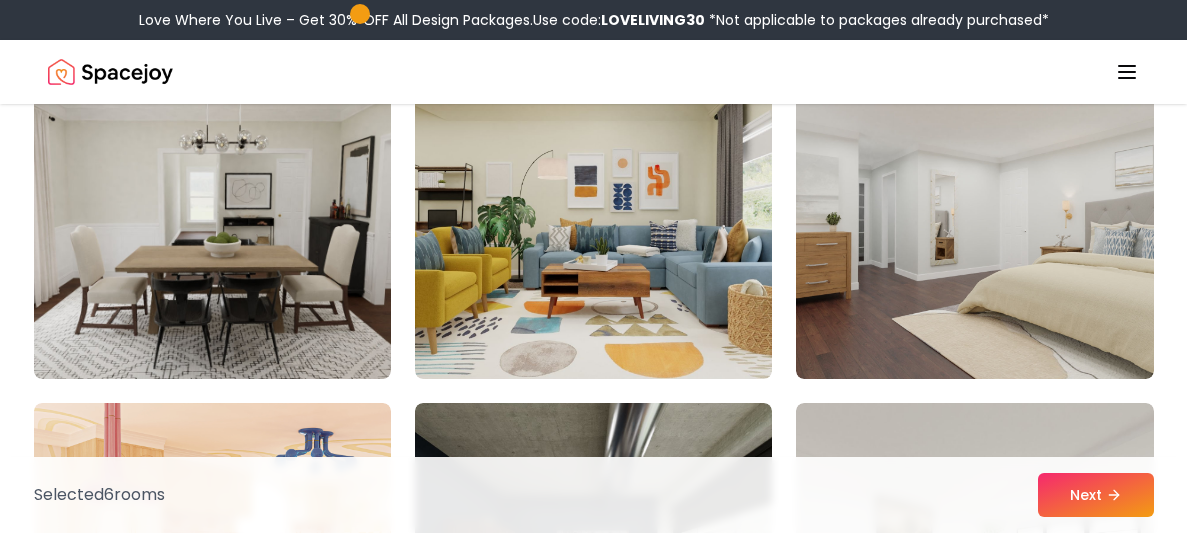 scroll, scrollTop: 5716, scrollLeft: 0, axis: vertical 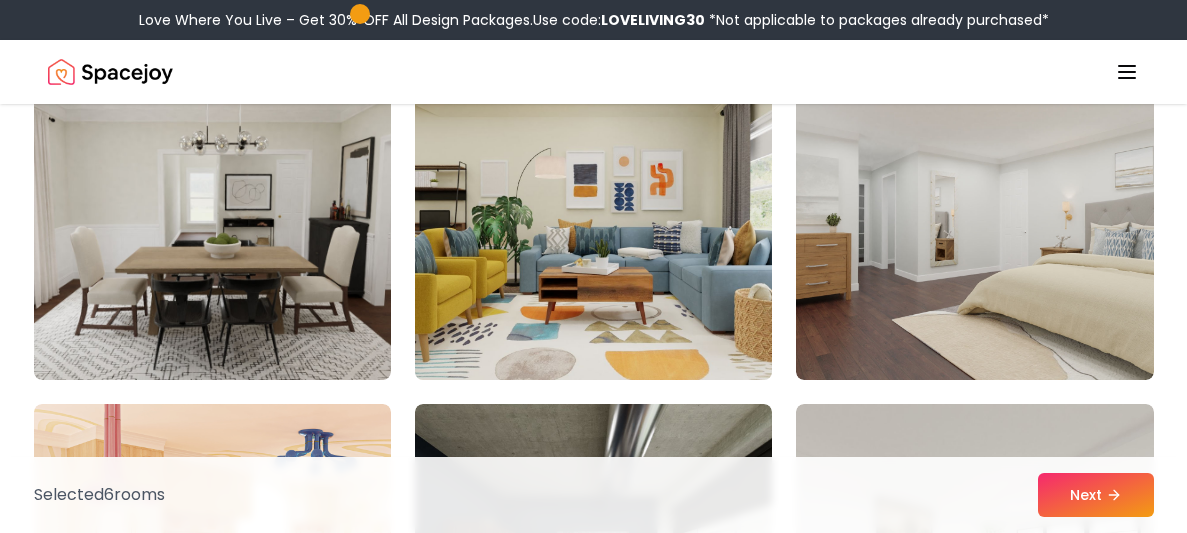 click at bounding box center [593, 220] 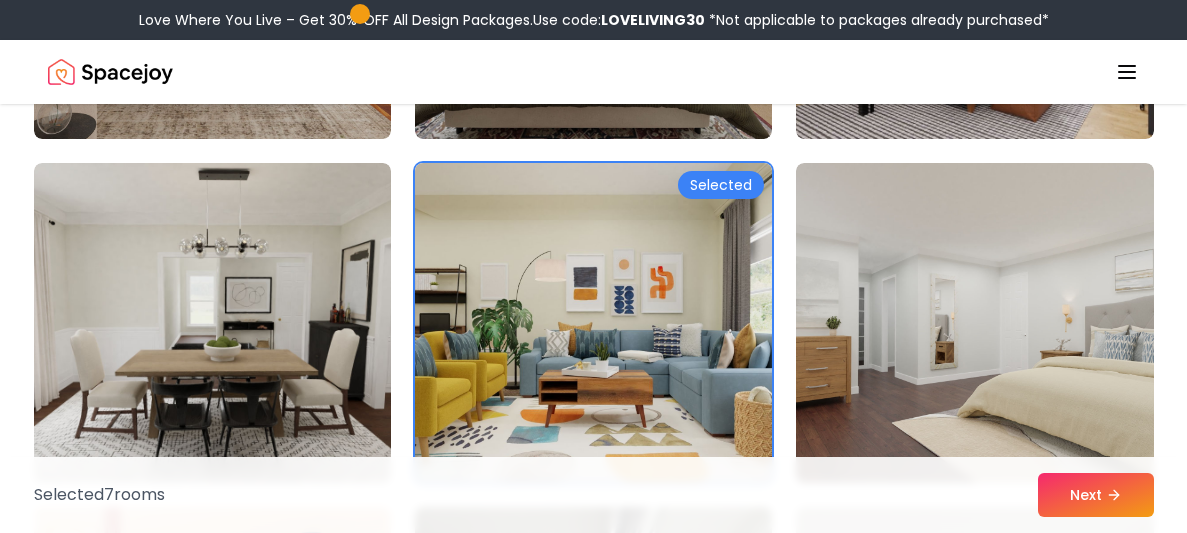 scroll, scrollTop: 5595, scrollLeft: 0, axis: vertical 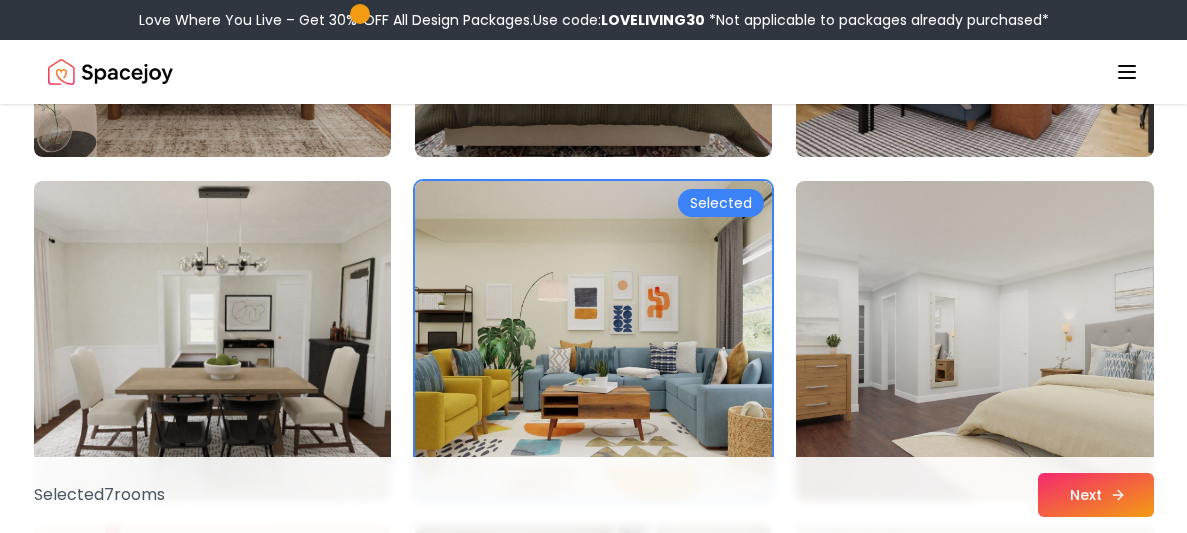 click on "Next" at bounding box center (1096, 495) 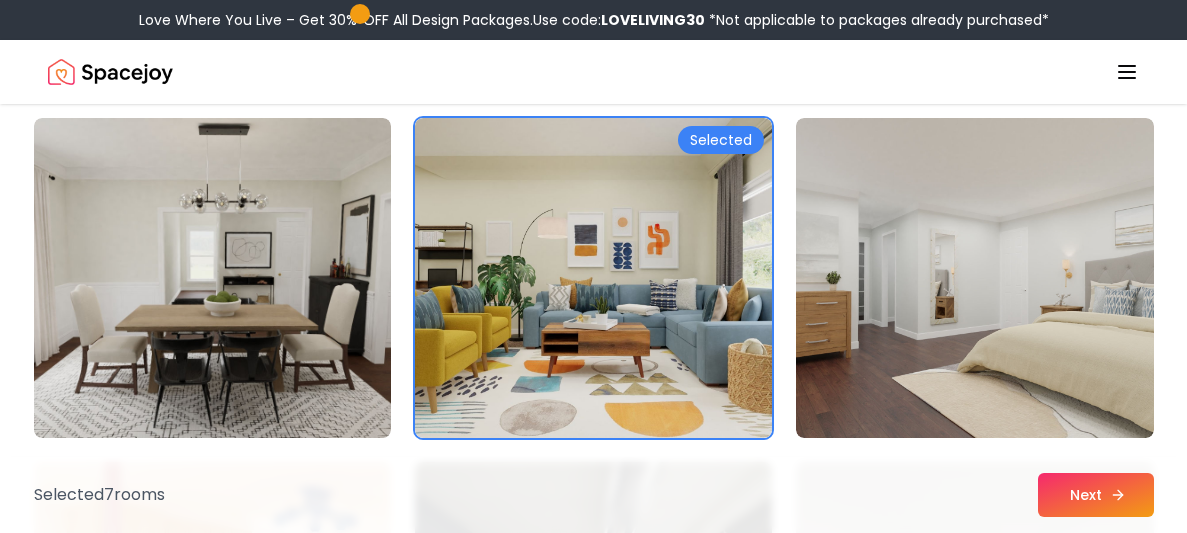 scroll, scrollTop: 5595, scrollLeft: 0, axis: vertical 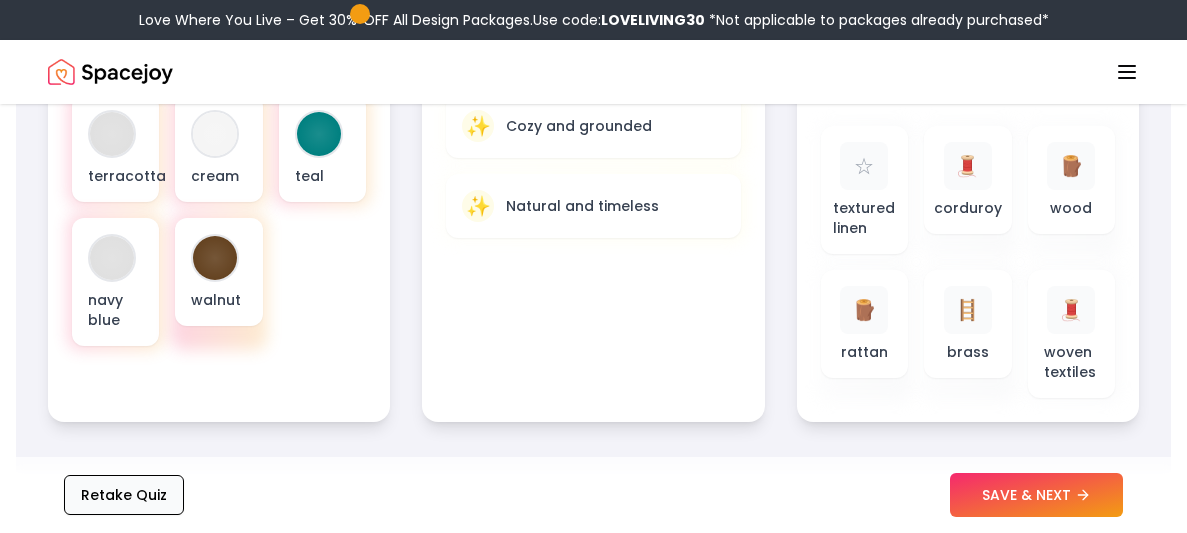 click on "Retake Quiz" at bounding box center [124, 495] 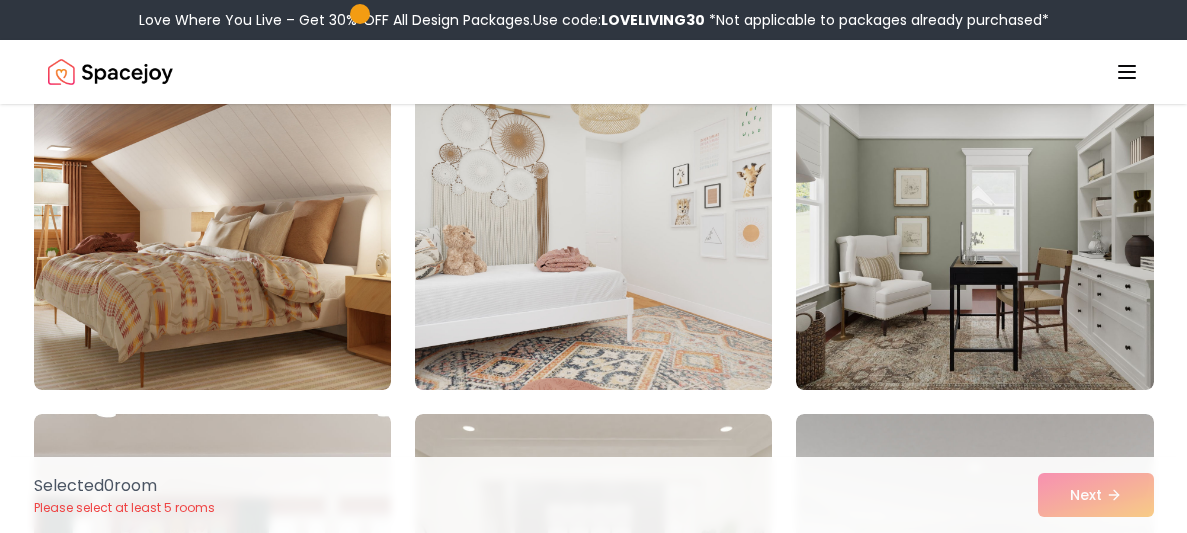scroll, scrollTop: 885, scrollLeft: 0, axis: vertical 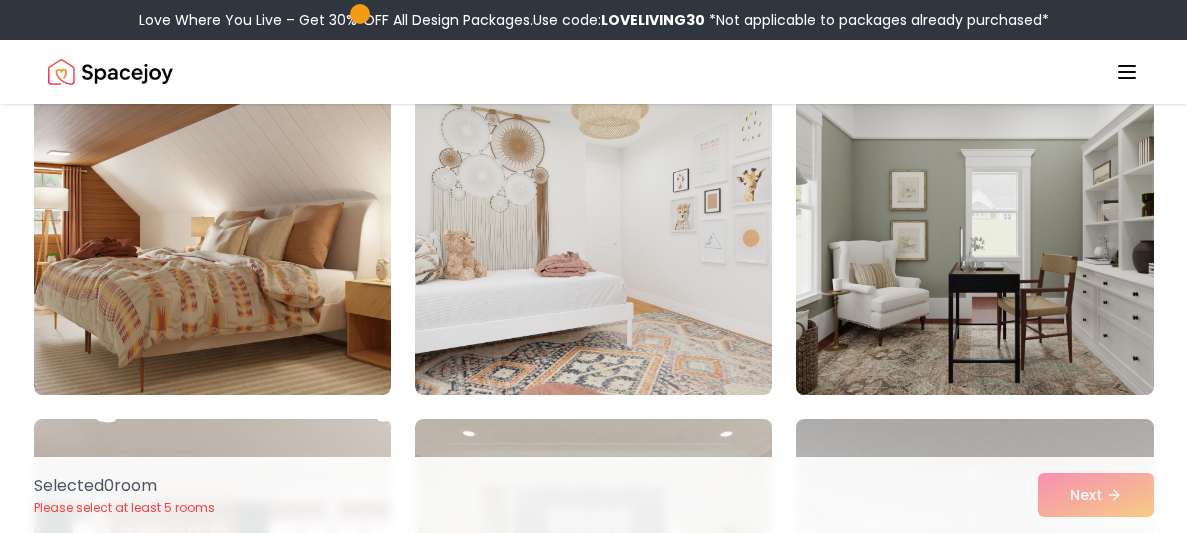 click at bounding box center (974, 235) 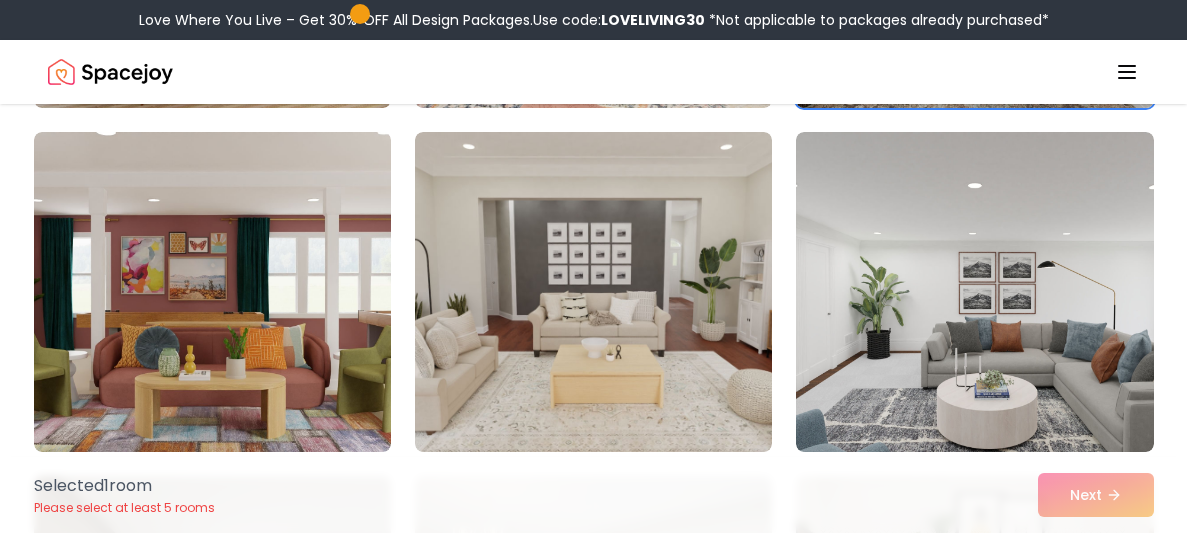 scroll, scrollTop: 1174, scrollLeft: 0, axis: vertical 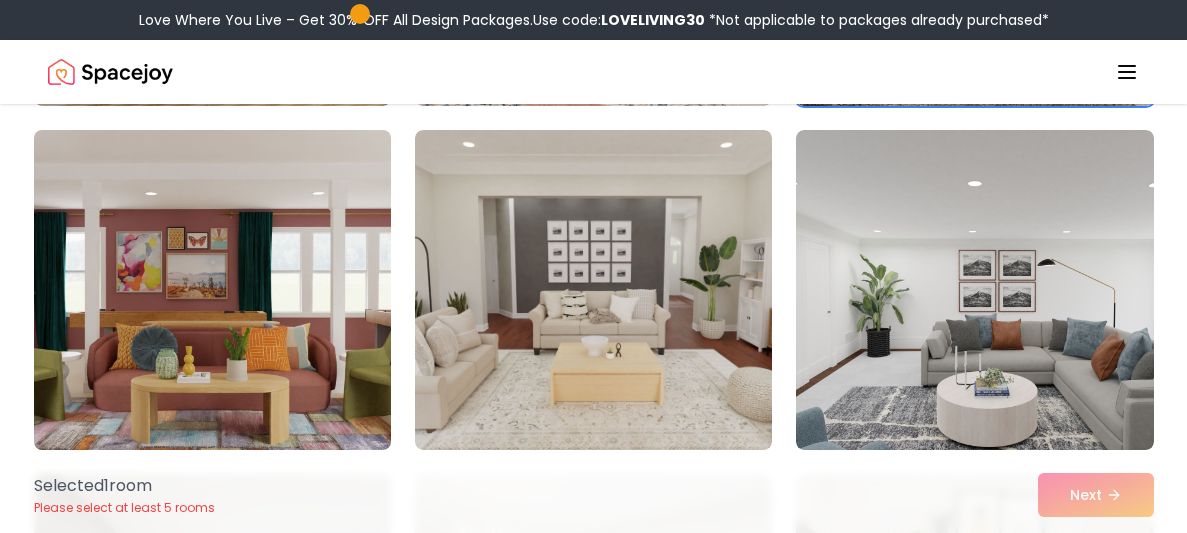 click at bounding box center (212, 290) 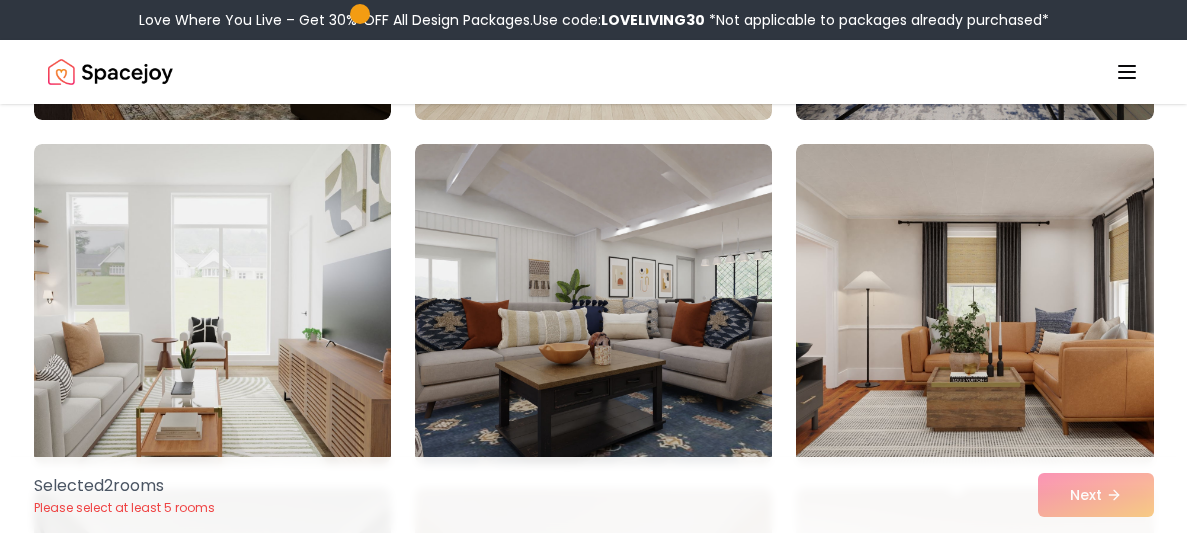 scroll, scrollTop: 3919, scrollLeft: 0, axis: vertical 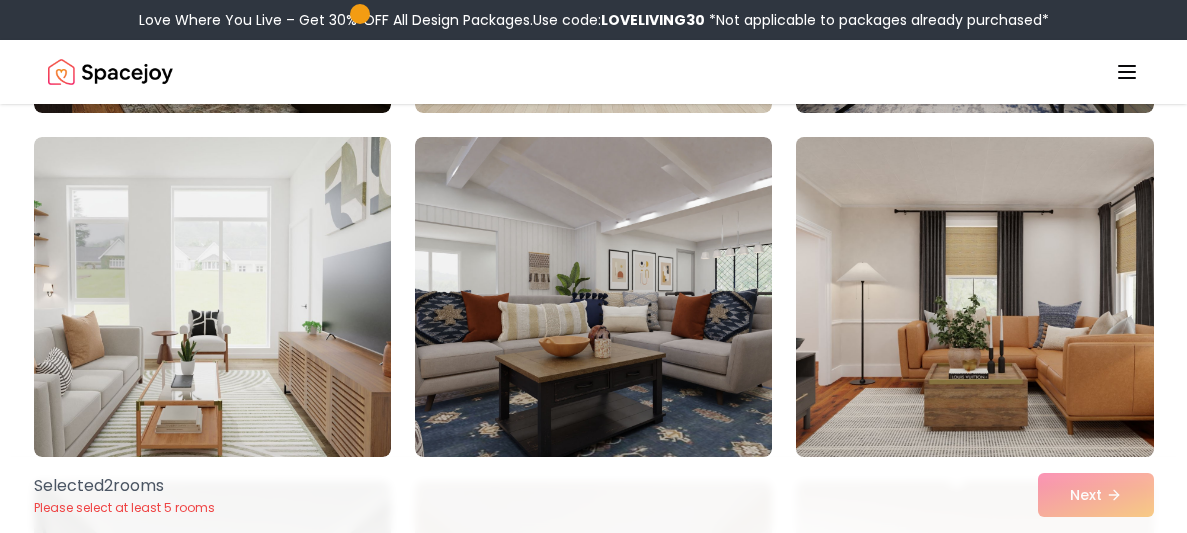 click at bounding box center (974, 297) 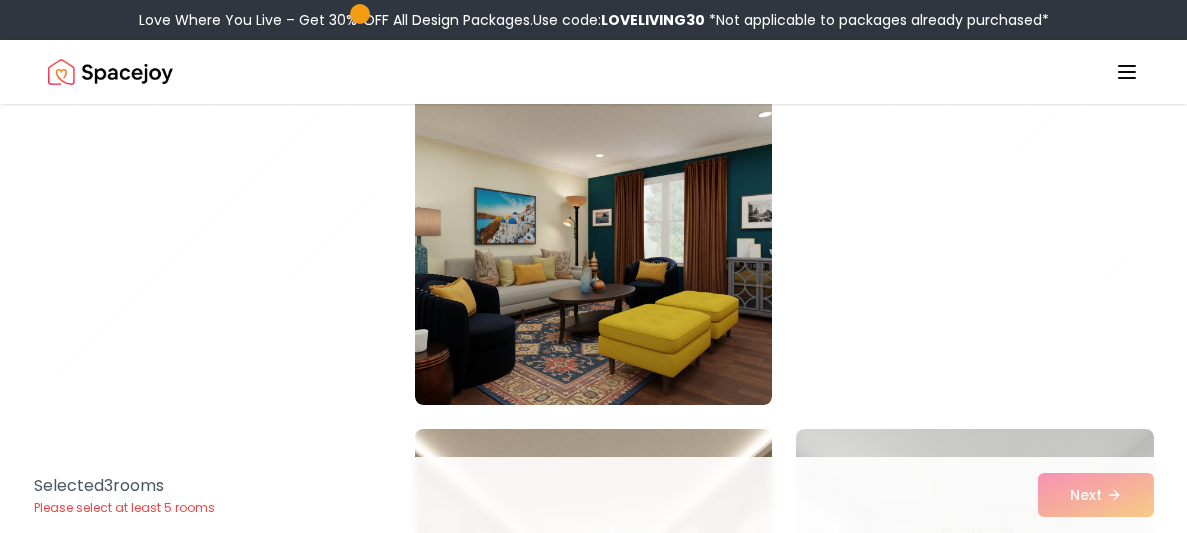 scroll, scrollTop: 8117, scrollLeft: 0, axis: vertical 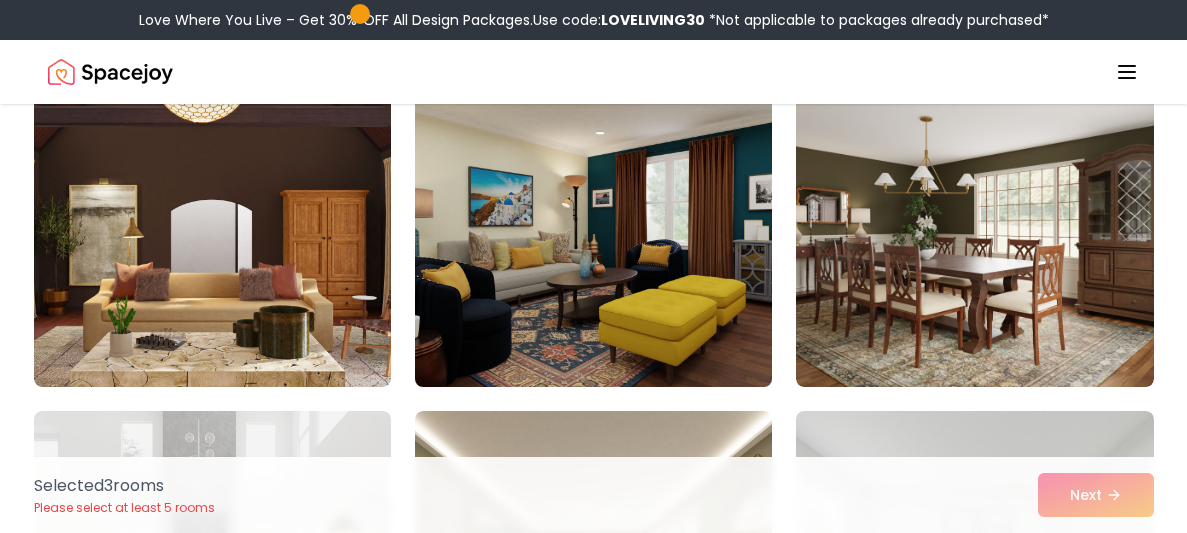 click at bounding box center [593, 227] 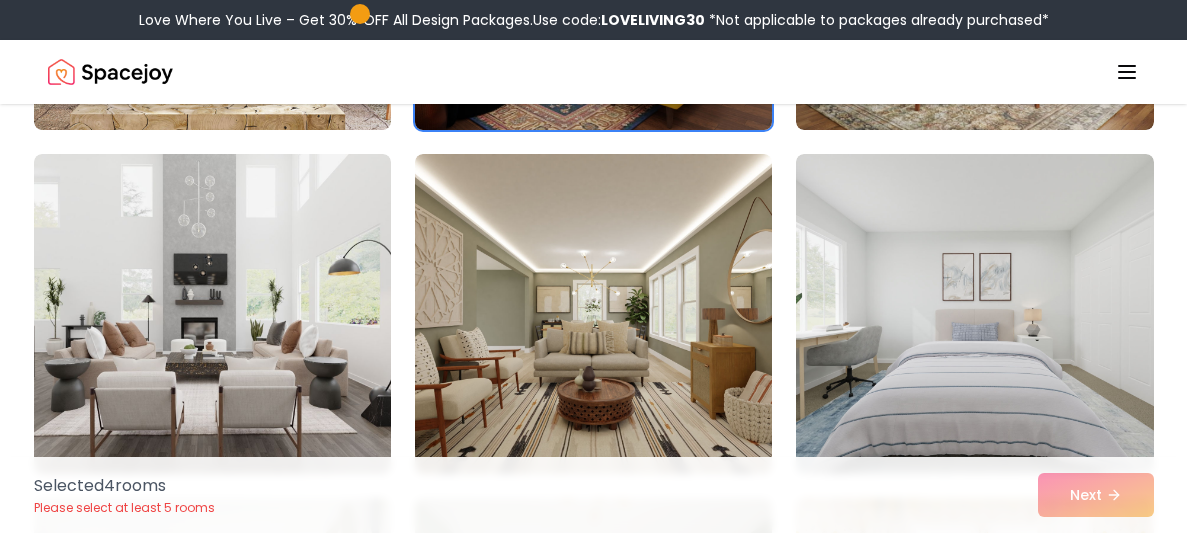 scroll, scrollTop: 8388, scrollLeft: 0, axis: vertical 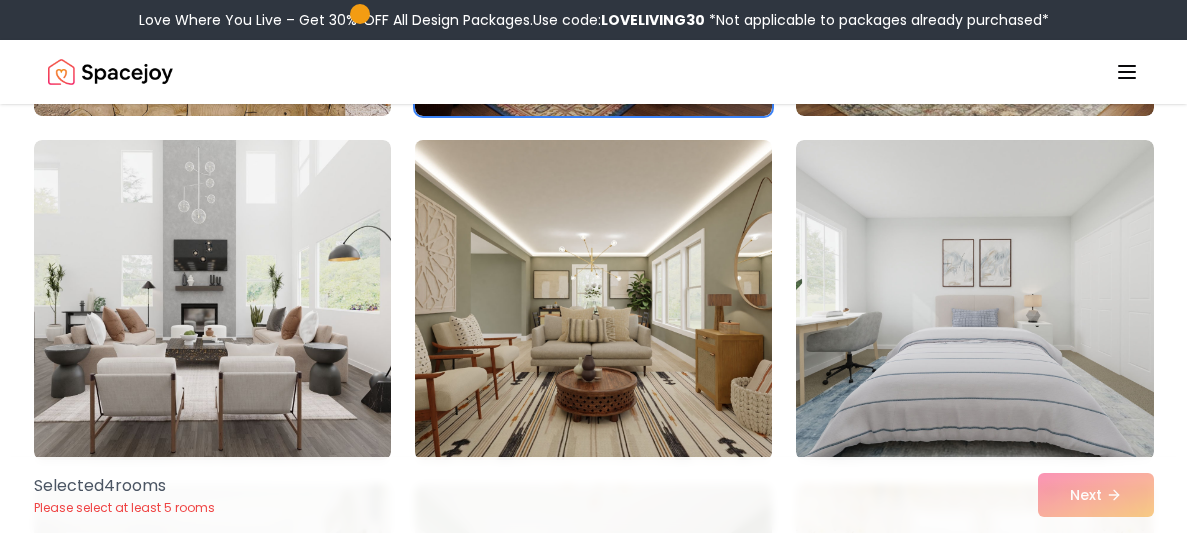 click at bounding box center (593, 300) 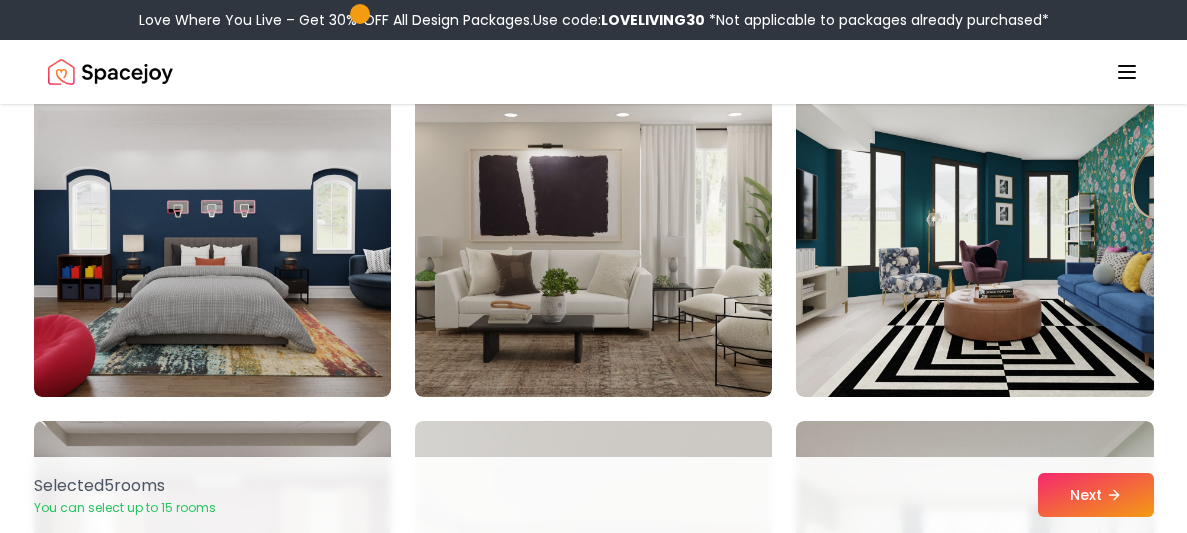 scroll, scrollTop: 9824, scrollLeft: 0, axis: vertical 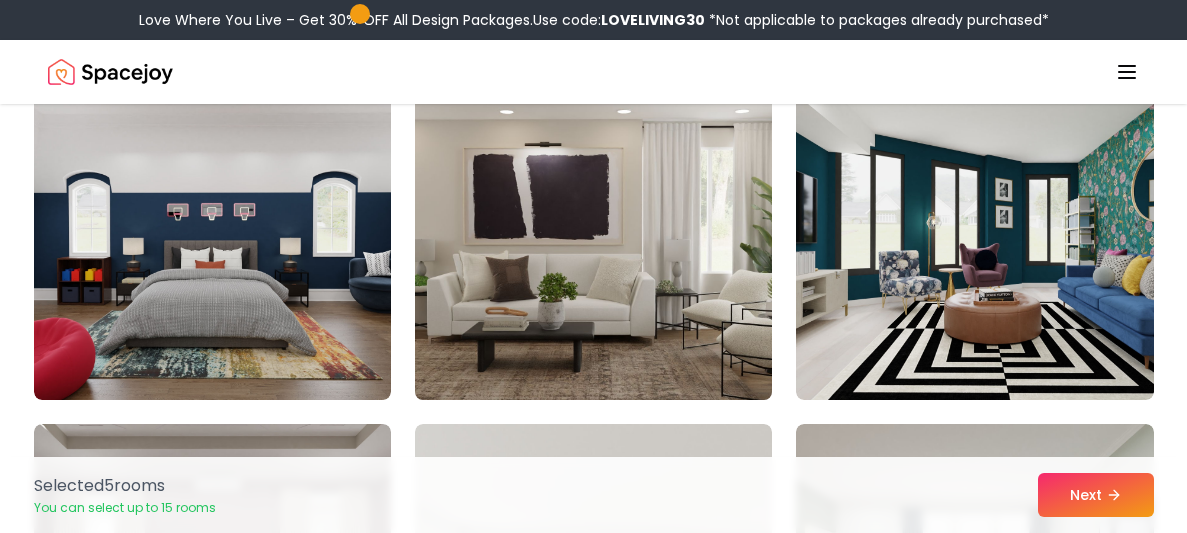 click at bounding box center [593, 240] 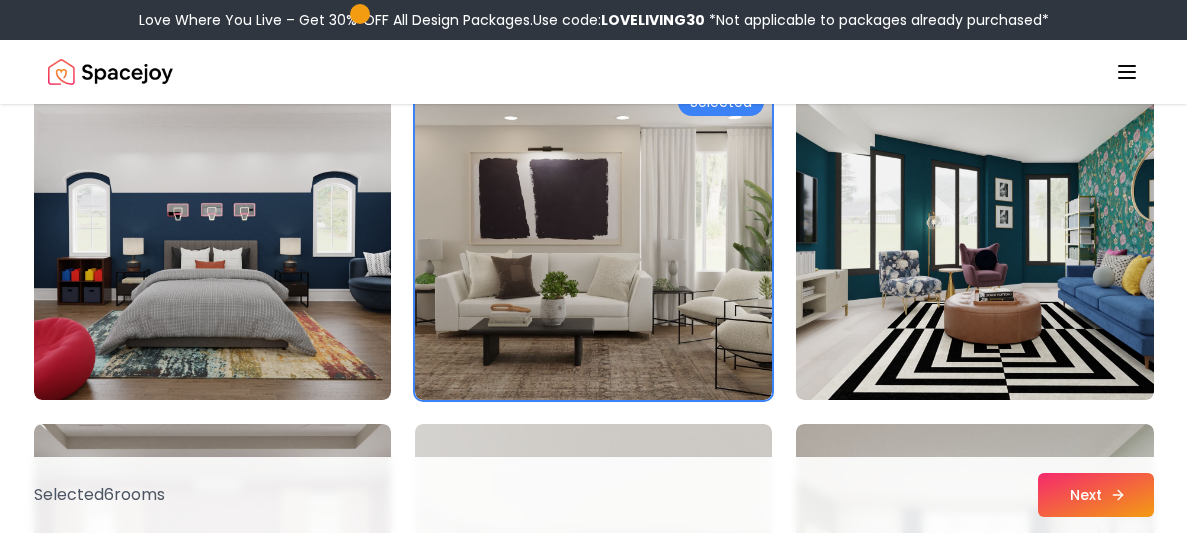 click on "Next" at bounding box center (1096, 495) 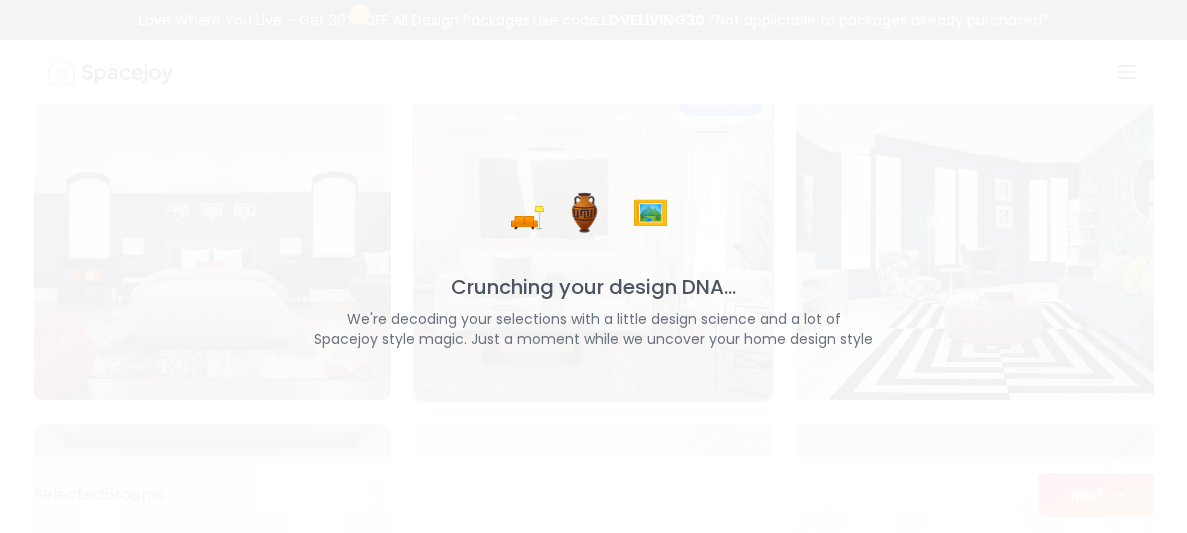 scroll, scrollTop: 9824, scrollLeft: 0, axis: vertical 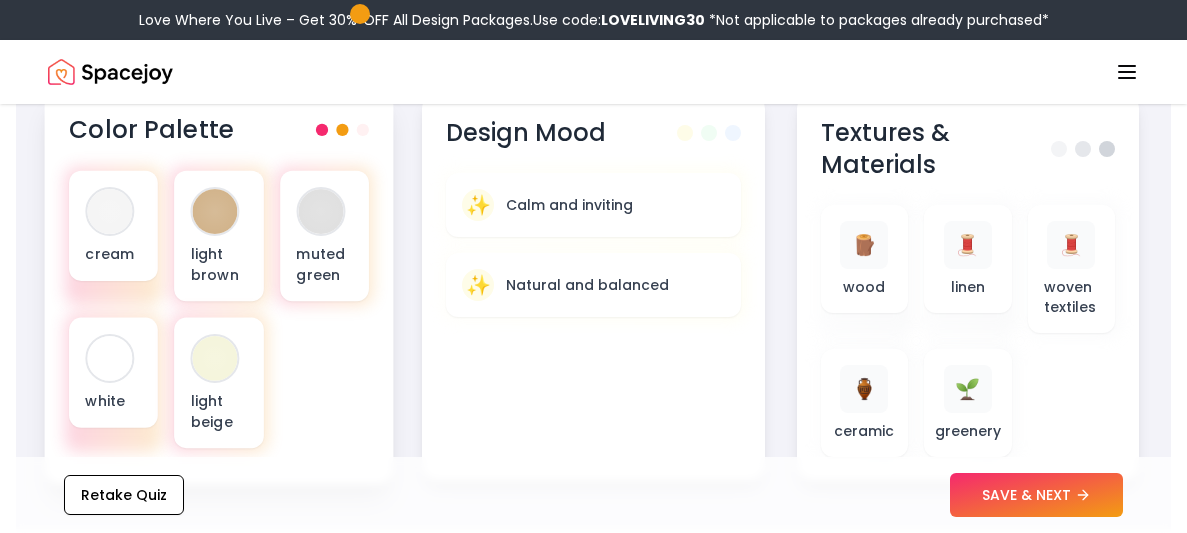 click on "Color Palette" at bounding box center [219, 130] 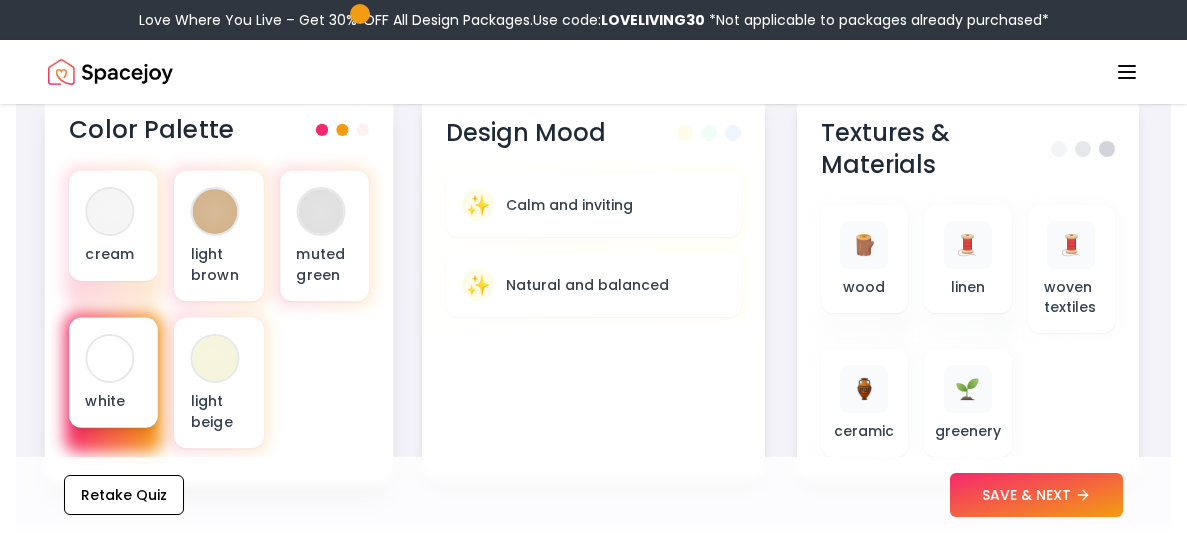 click at bounding box center [109, 358] 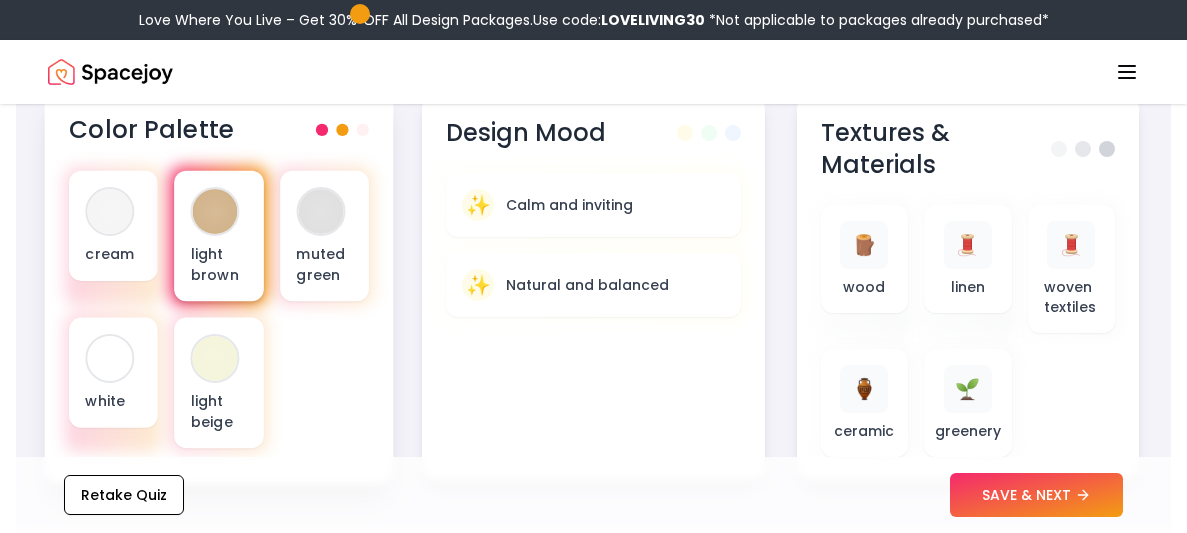 click at bounding box center (215, 211) 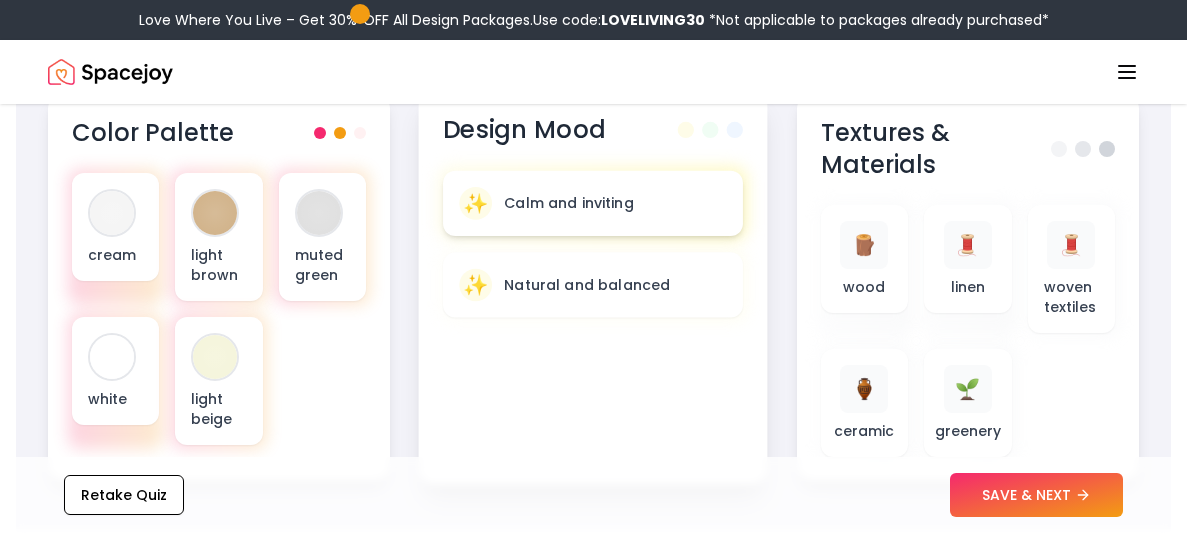click on "Calm and inviting" at bounding box center [570, 203] 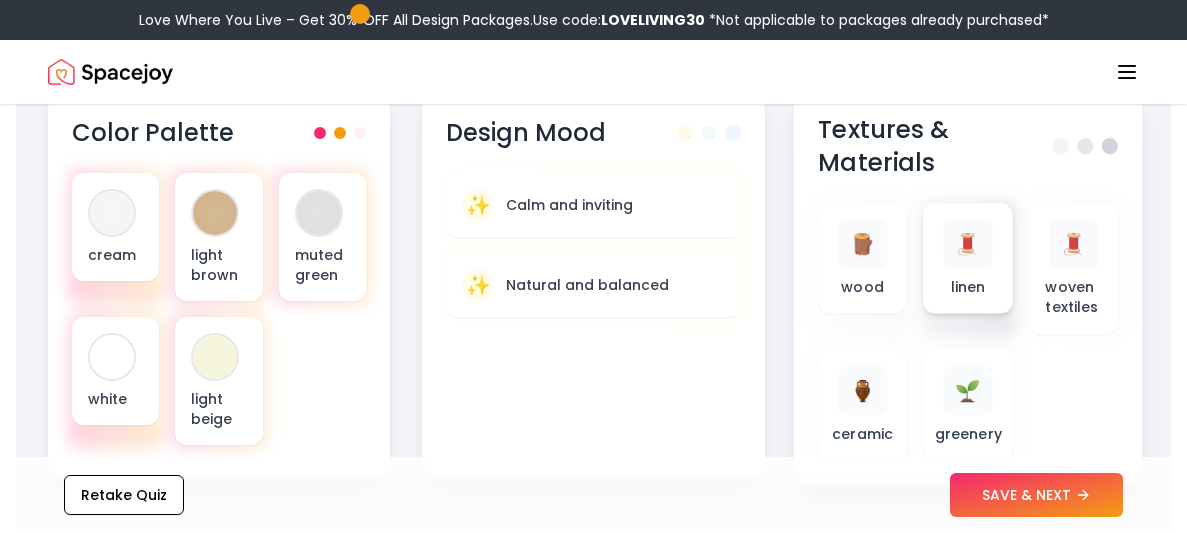 click on "🧵" at bounding box center (968, 244) 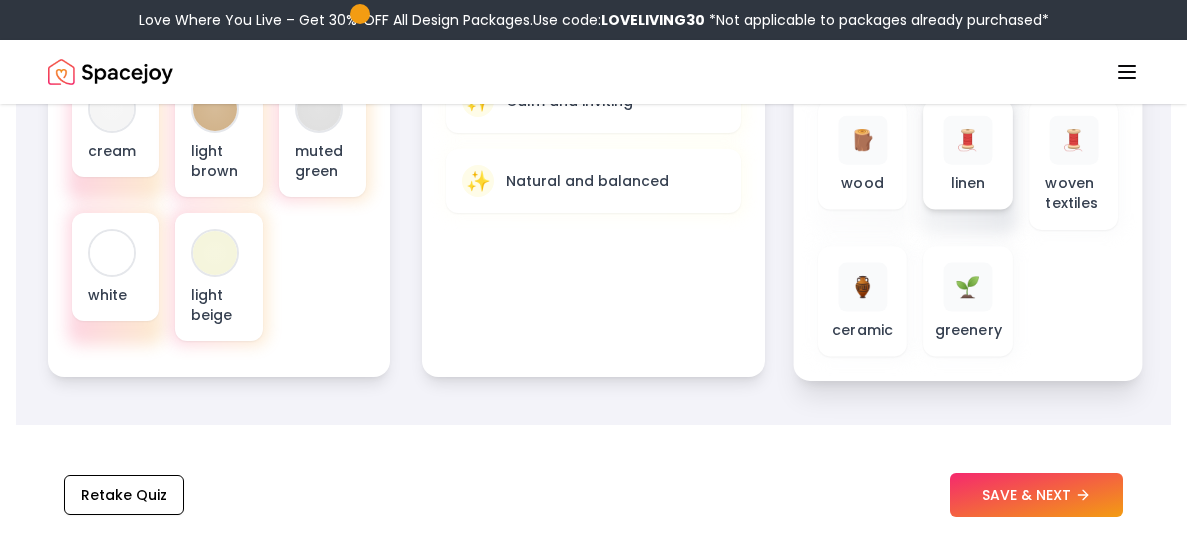 scroll, scrollTop: 933, scrollLeft: 0, axis: vertical 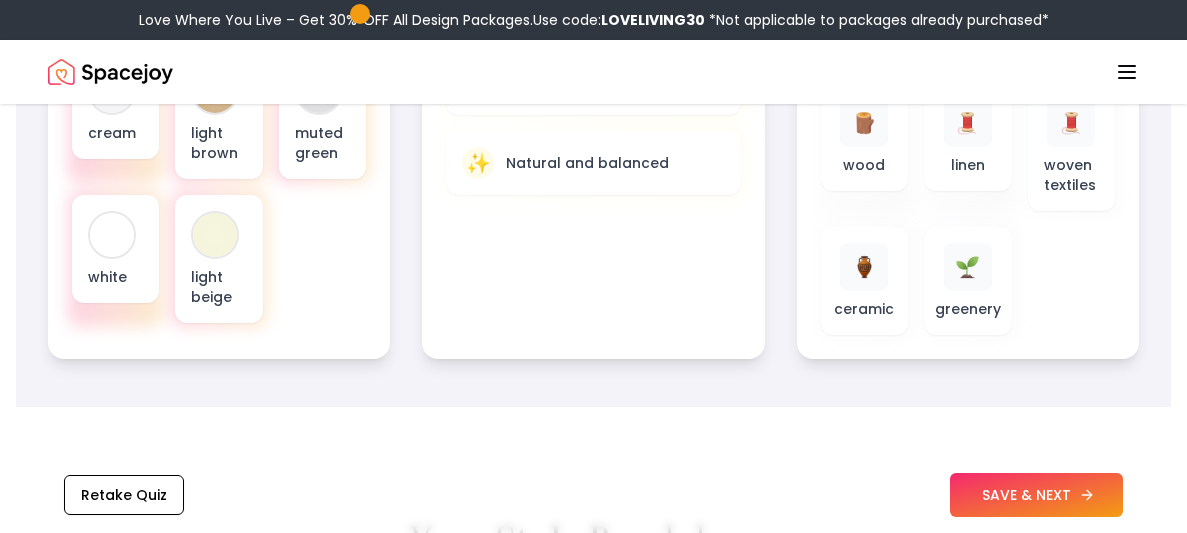 click on "SAVE & NEXT" at bounding box center [1036, 495] 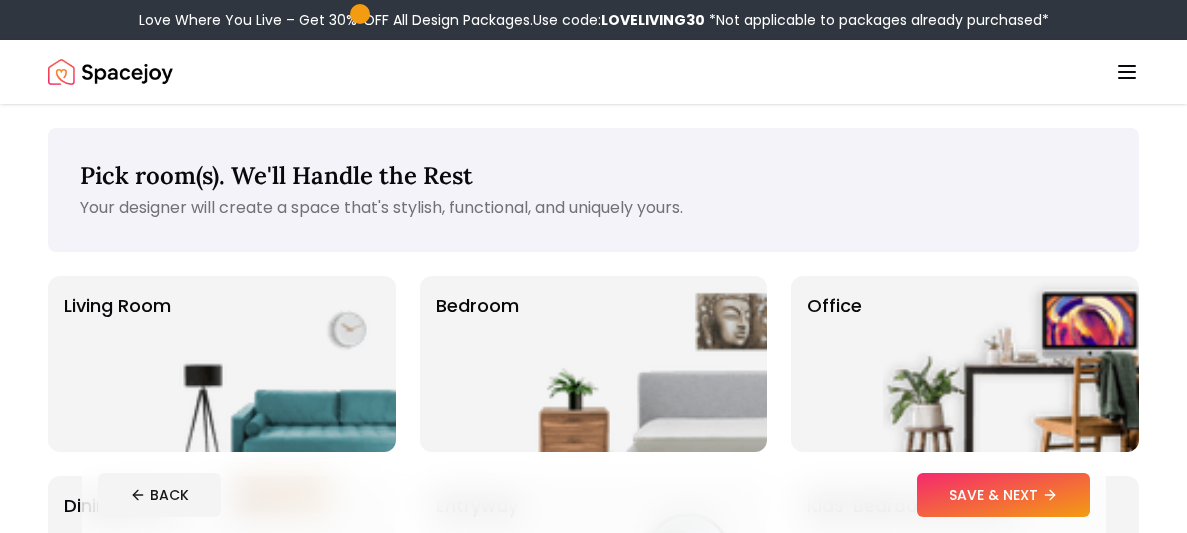 scroll, scrollTop: 0, scrollLeft: 0, axis: both 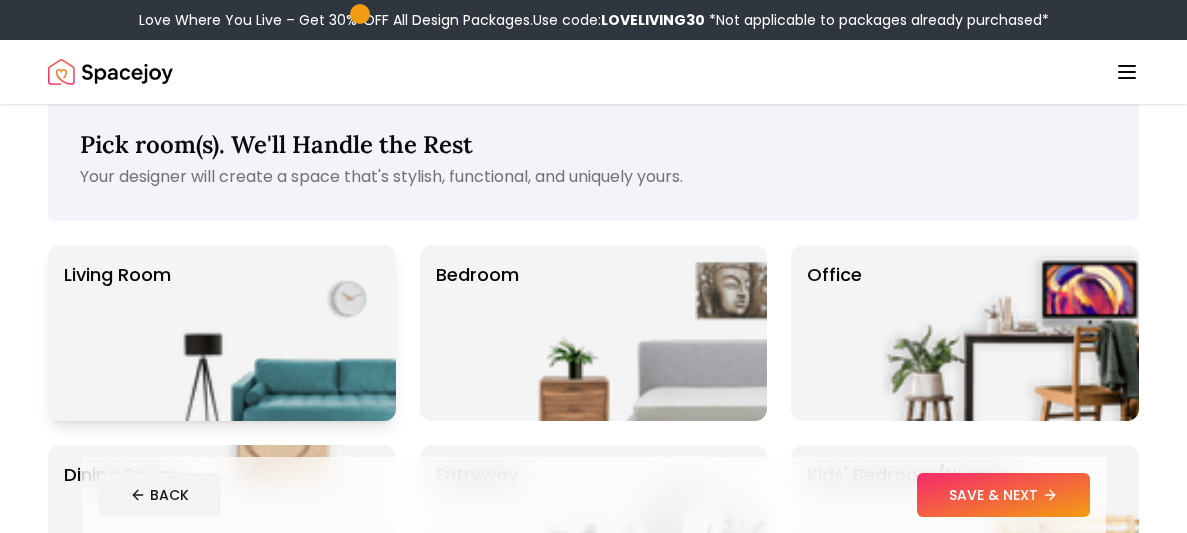click at bounding box center (268, 333) 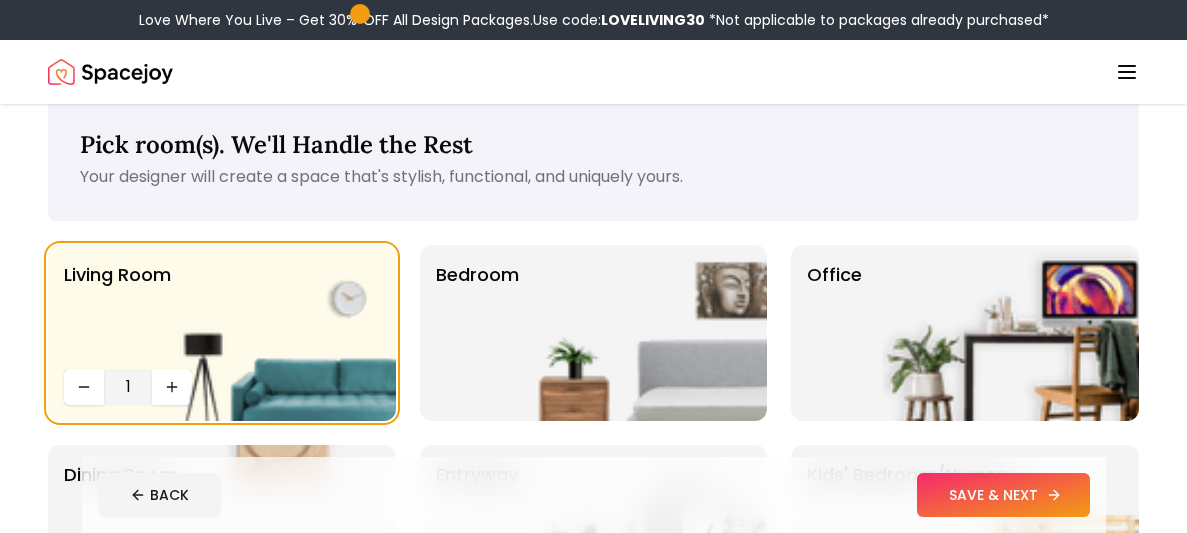click on "SAVE & NEXT" at bounding box center [1003, 495] 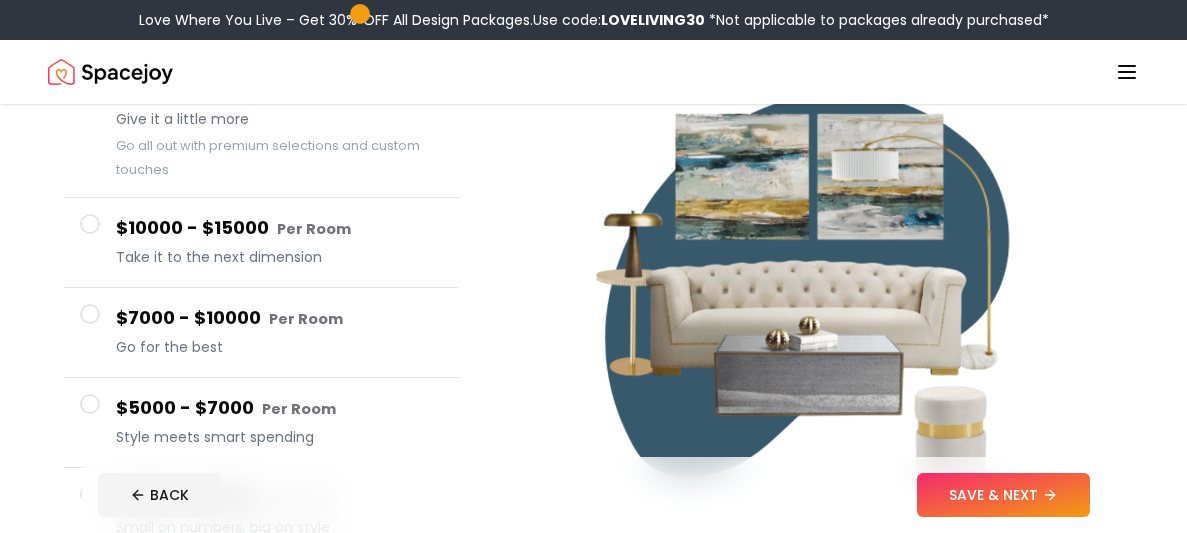 scroll, scrollTop: 230, scrollLeft: 0, axis: vertical 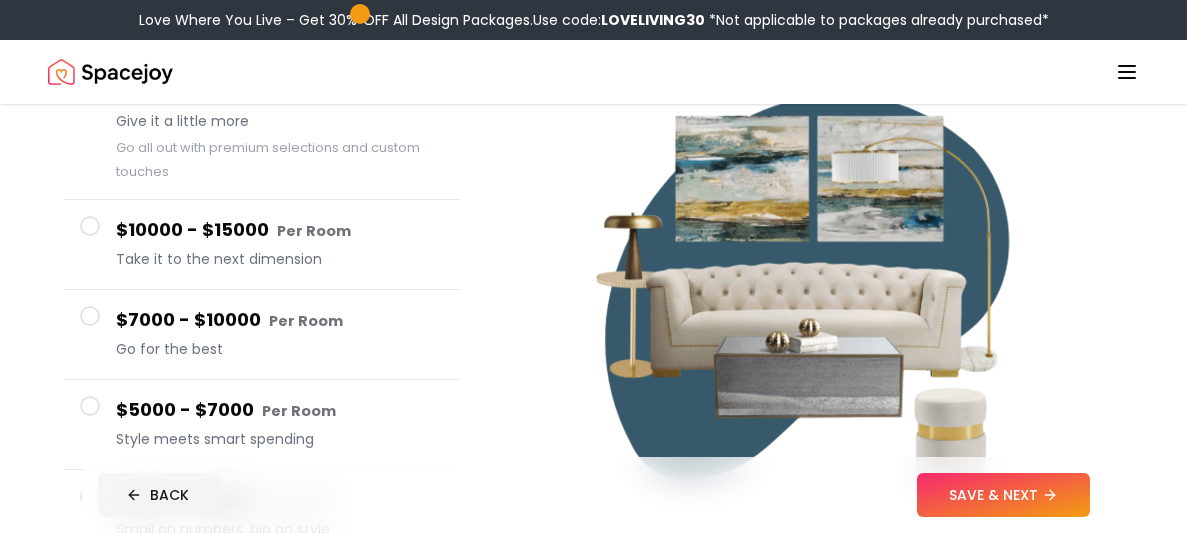 click on "BACK" at bounding box center (159, 495) 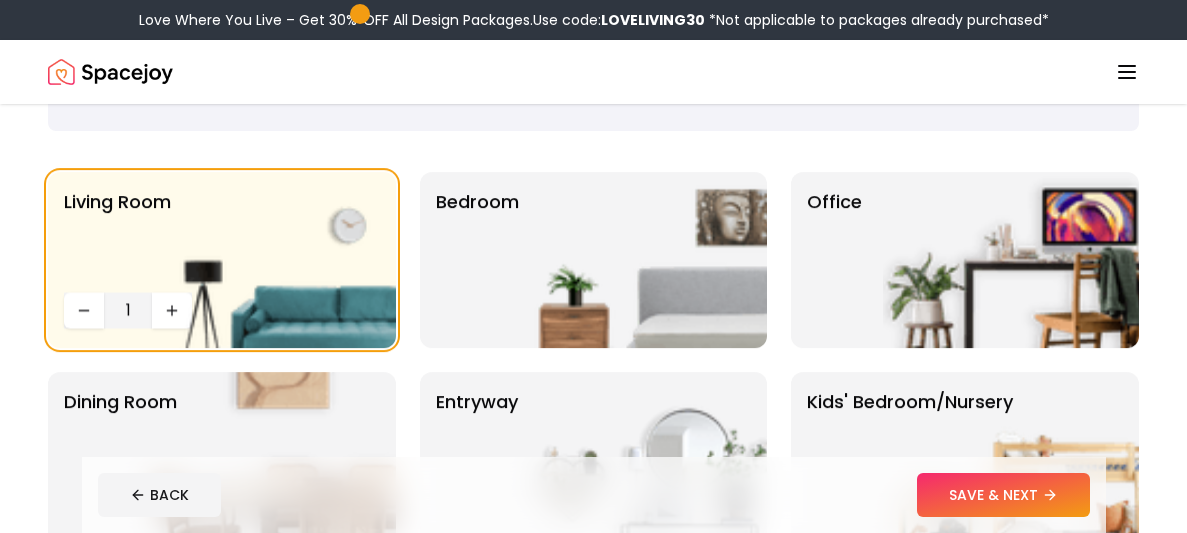 scroll, scrollTop: 31, scrollLeft: 0, axis: vertical 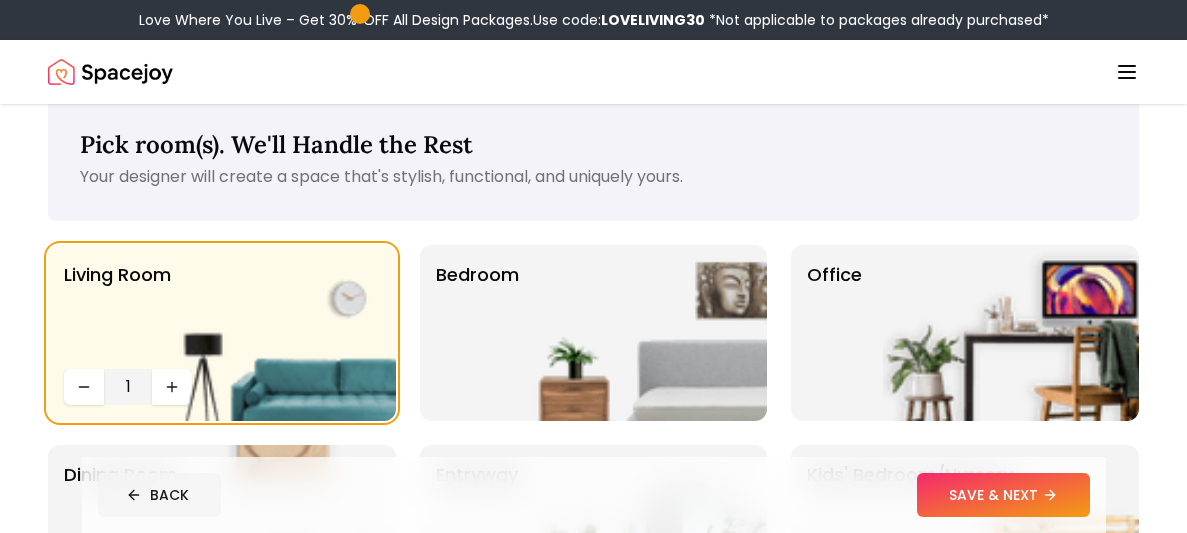 click on "BACK" at bounding box center (159, 495) 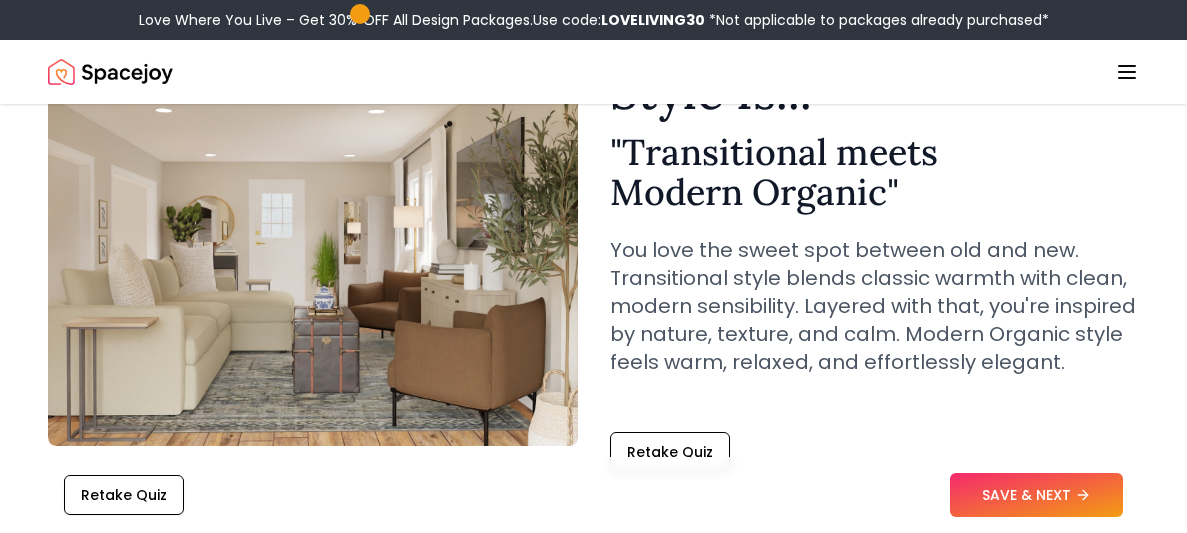 scroll, scrollTop: 174, scrollLeft: 0, axis: vertical 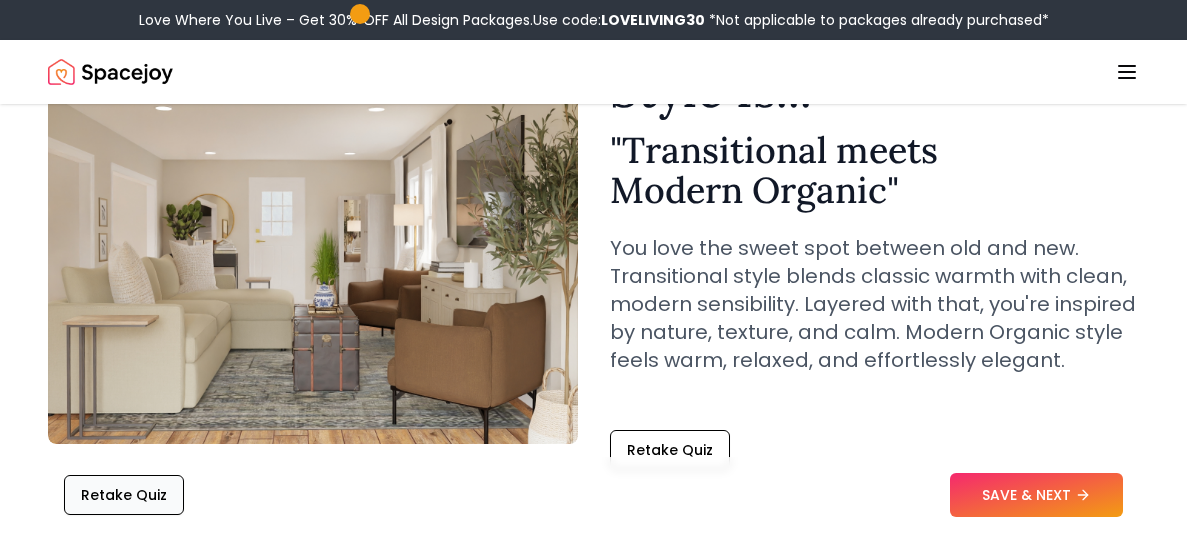 click on "Retake Quiz" at bounding box center (124, 495) 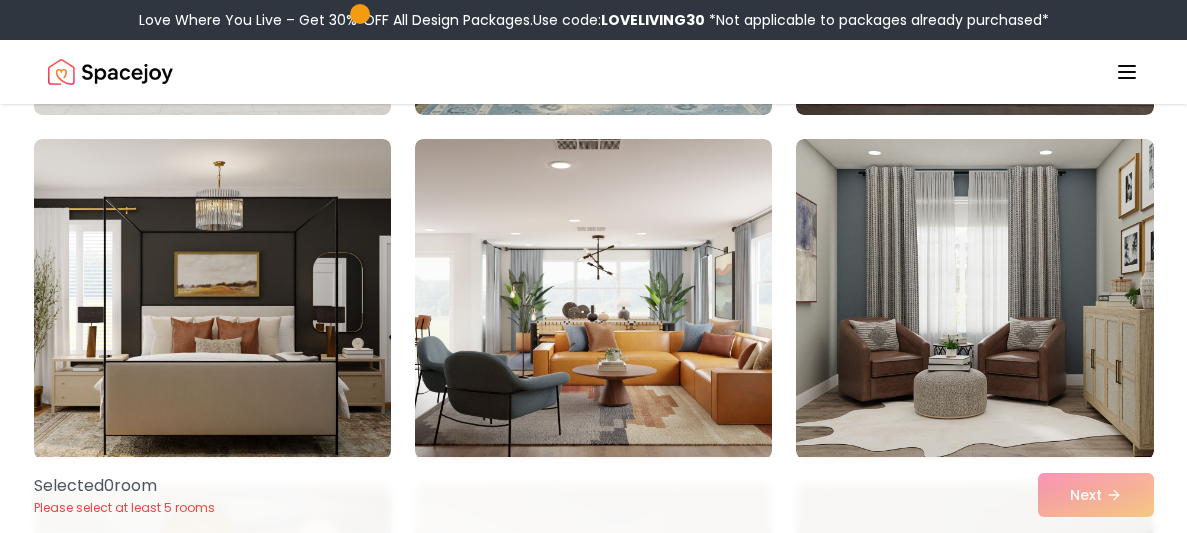 scroll, scrollTop: 2200, scrollLeft: 0, axis: vertical 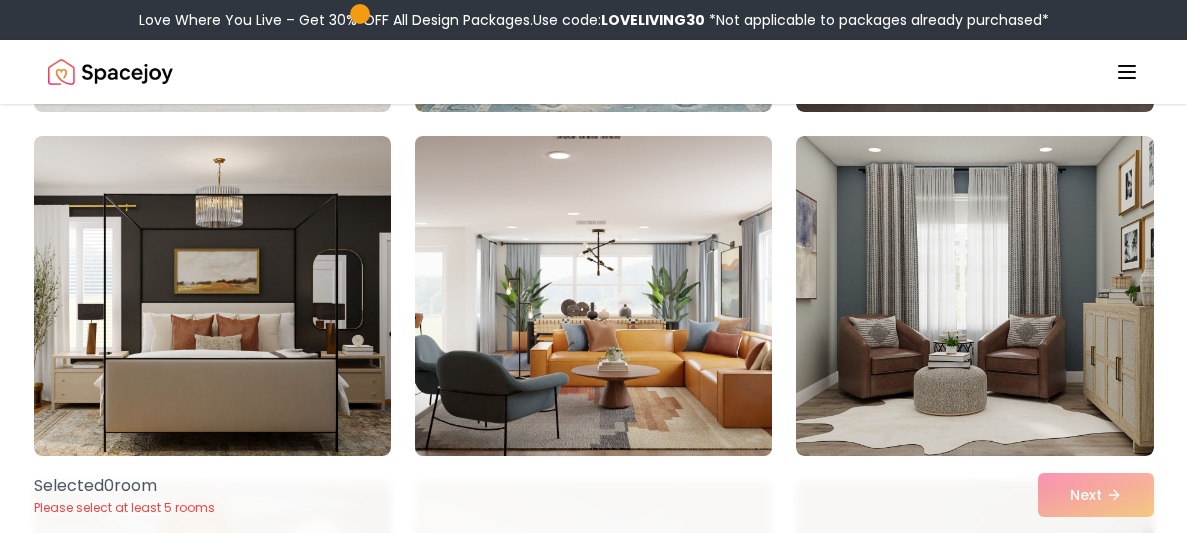 click at bounding box center [593, 296] 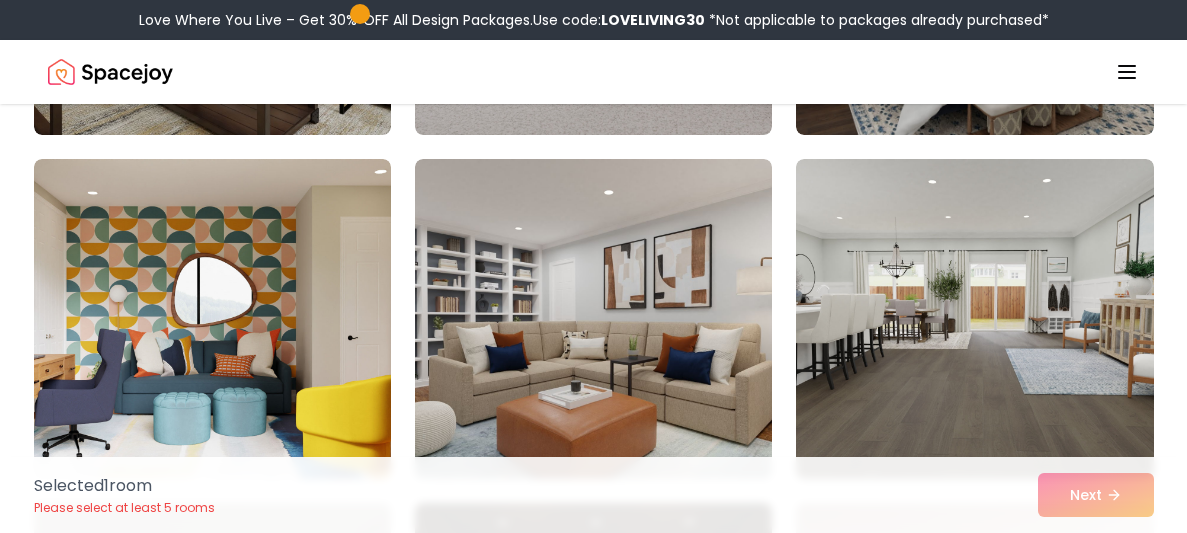 scroll, scrollTop: 457, scrollLeft: 0, axis: vertical 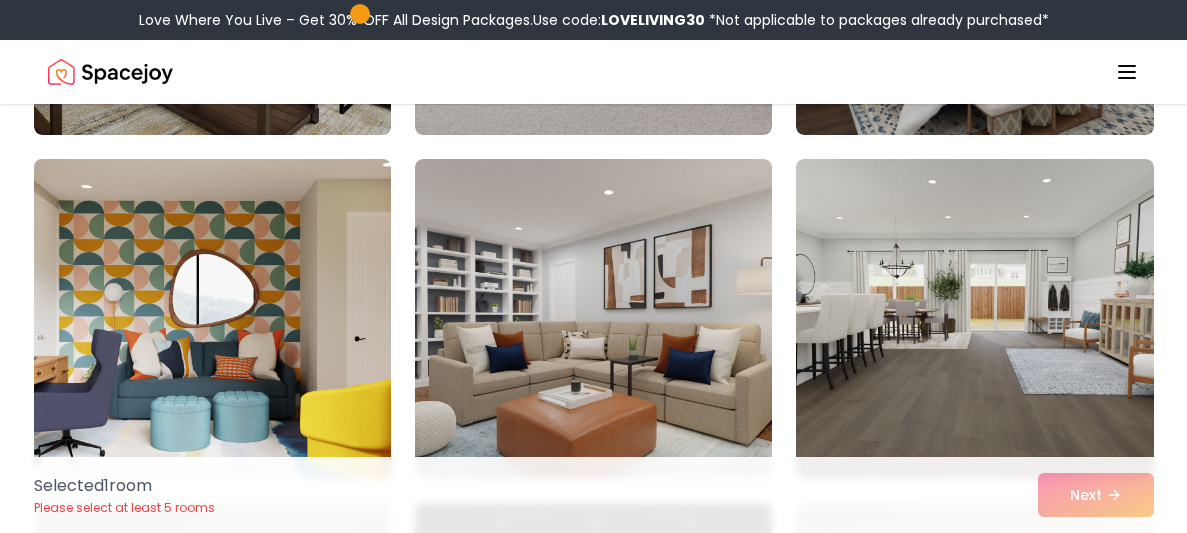 click at bounding box center [212, 319] 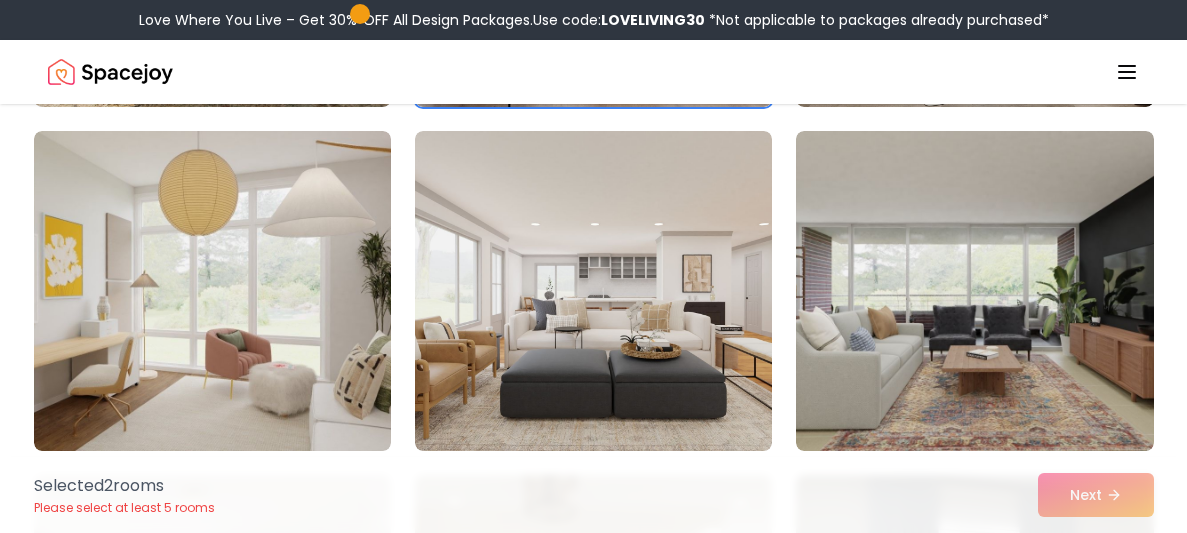 scroll, scrollTop: 2555, scrollLeft: 0, axis: vertical 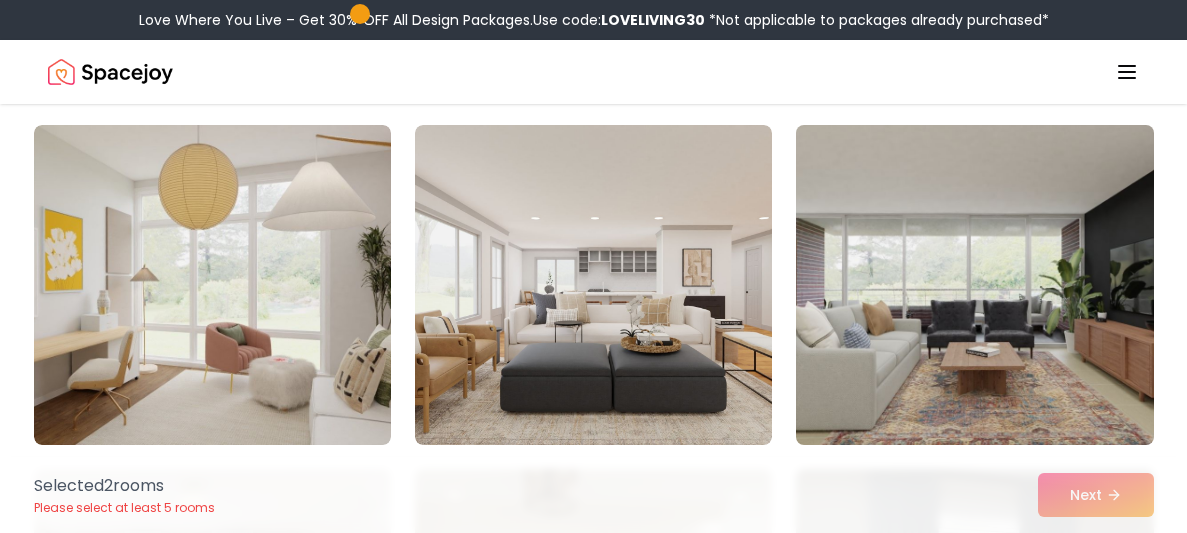 click at bounding box center (974, 285) 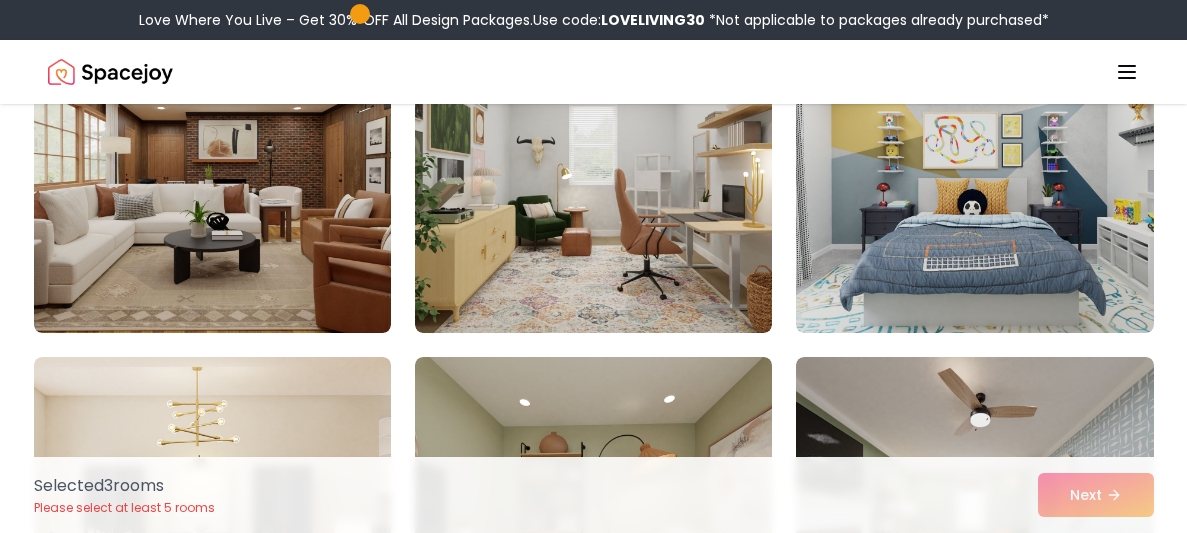 scroll, scrollTop: 3361, scrollLeft: 0, axis: vertical 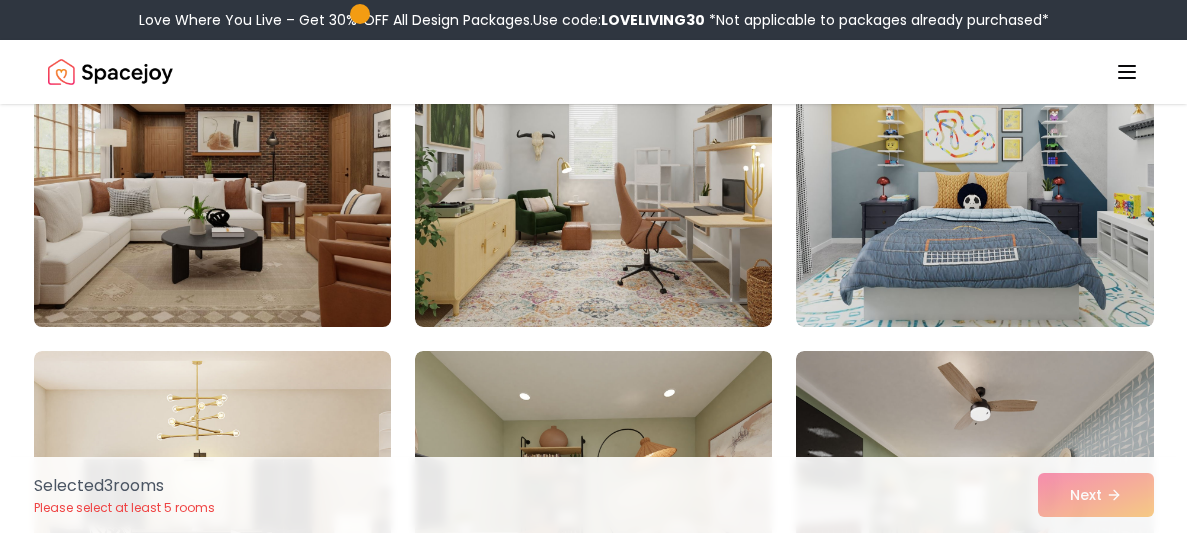 click at bounding box center [212, 167] 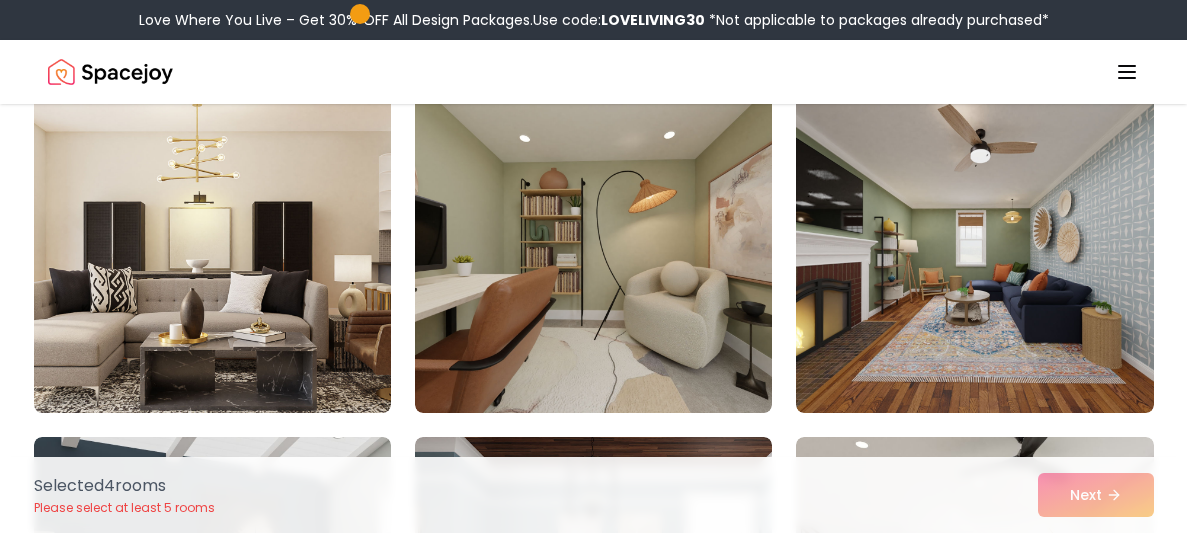 scroll, scrollTop: 3622, scrollLeft: 0, axis: vertical 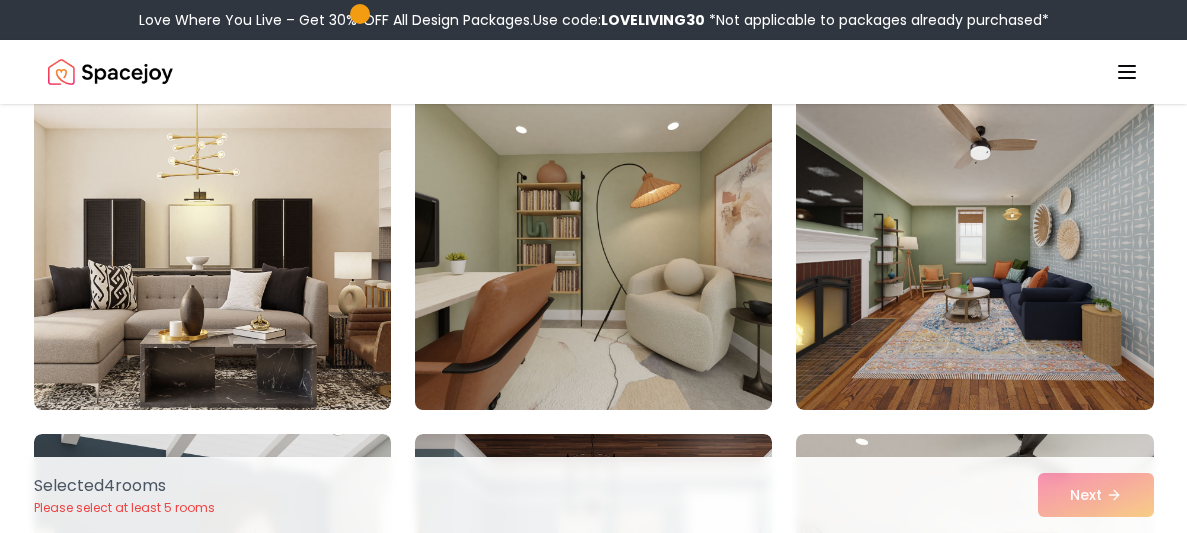 click at bounding box center [593, 250] 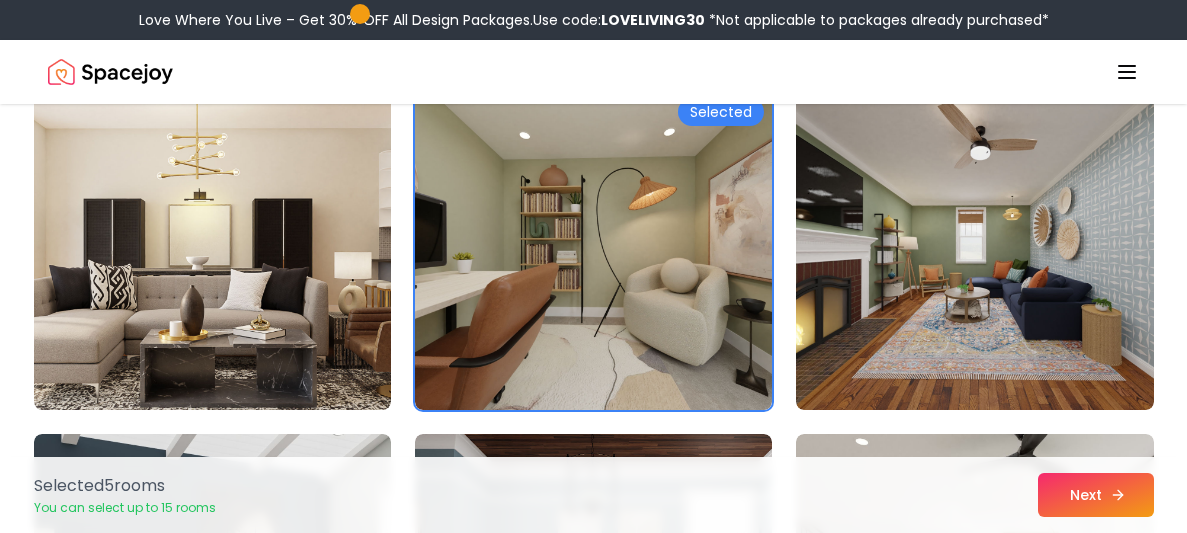 click on "Next" at bounding box center (1096, 495) 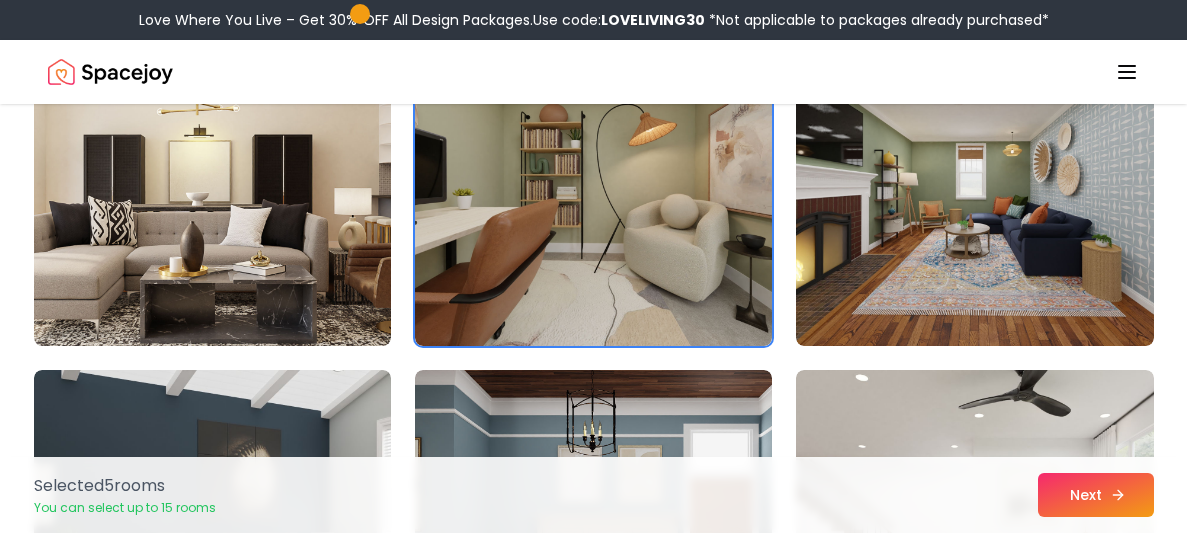 scroll, scrollTop: 3622, scrollLeft: 0, axis: vertical 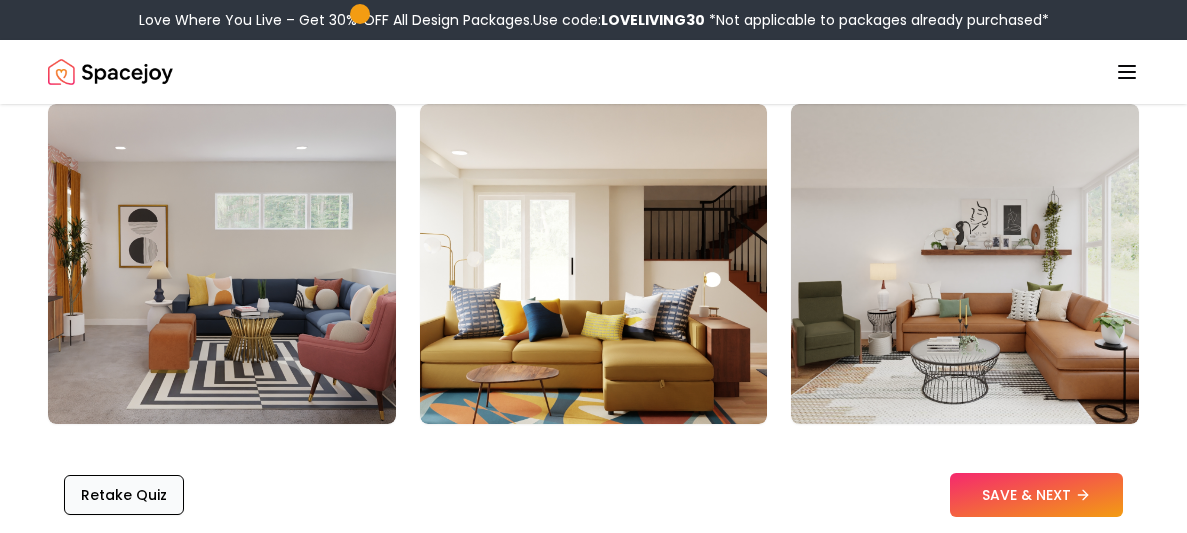 click on "Retake Quiz" at bounding box center (124, 495) 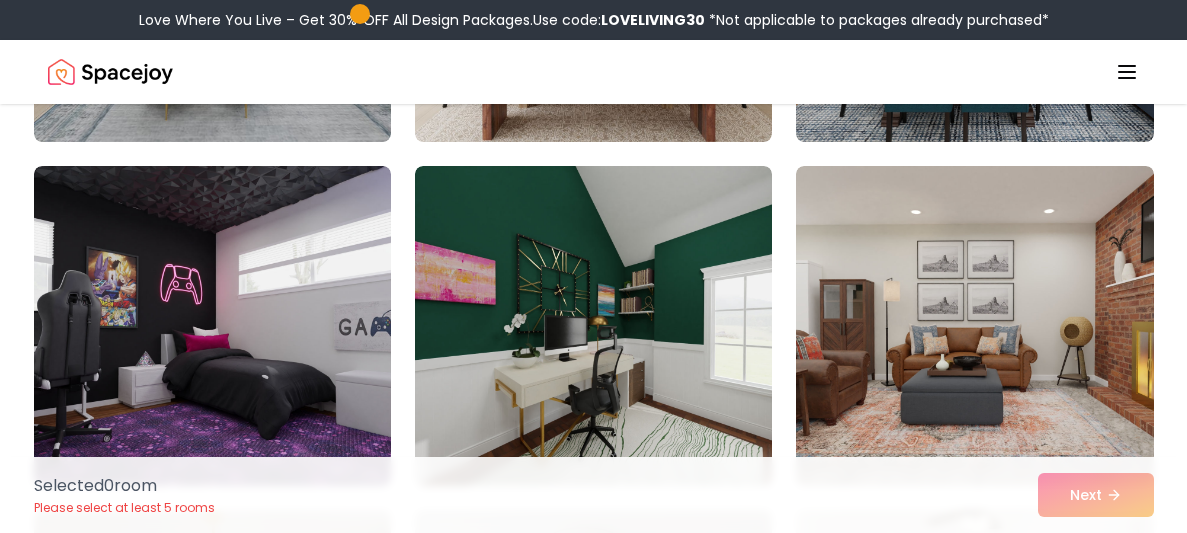 scroll, scrollTop: 491, scrollLeft: 0, axis: vertical 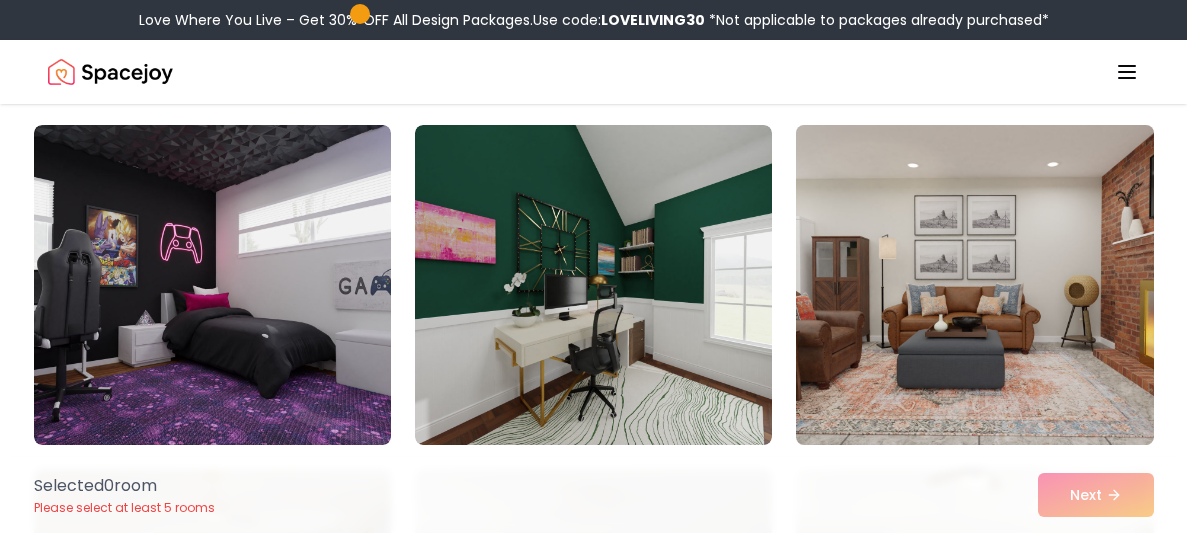click at bounding box center [974, 285] 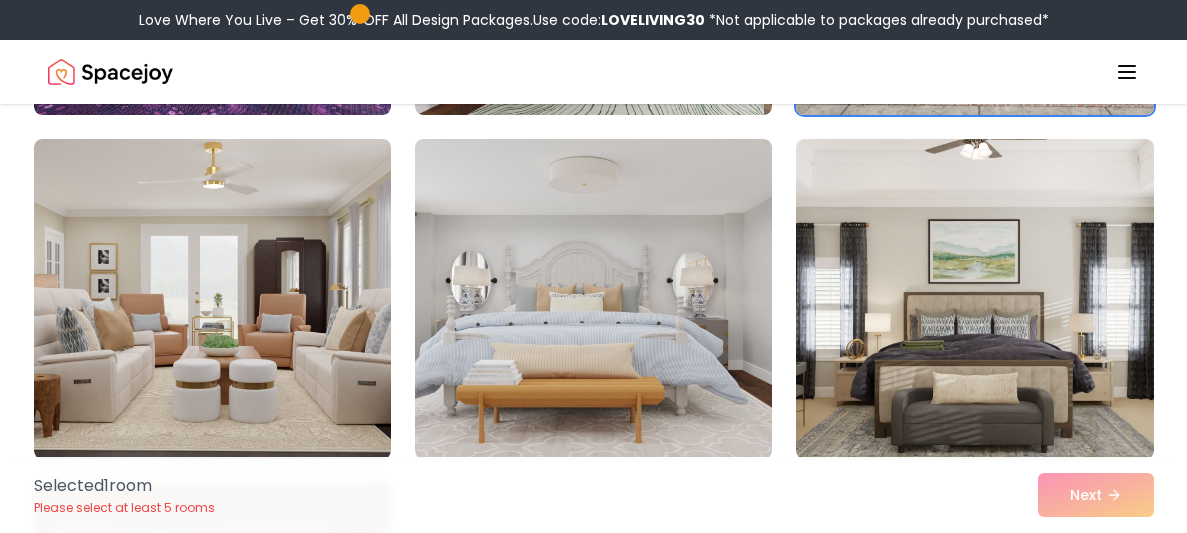 scroll, scrollTop: 822, scrollLeft: 0, axis: vertical 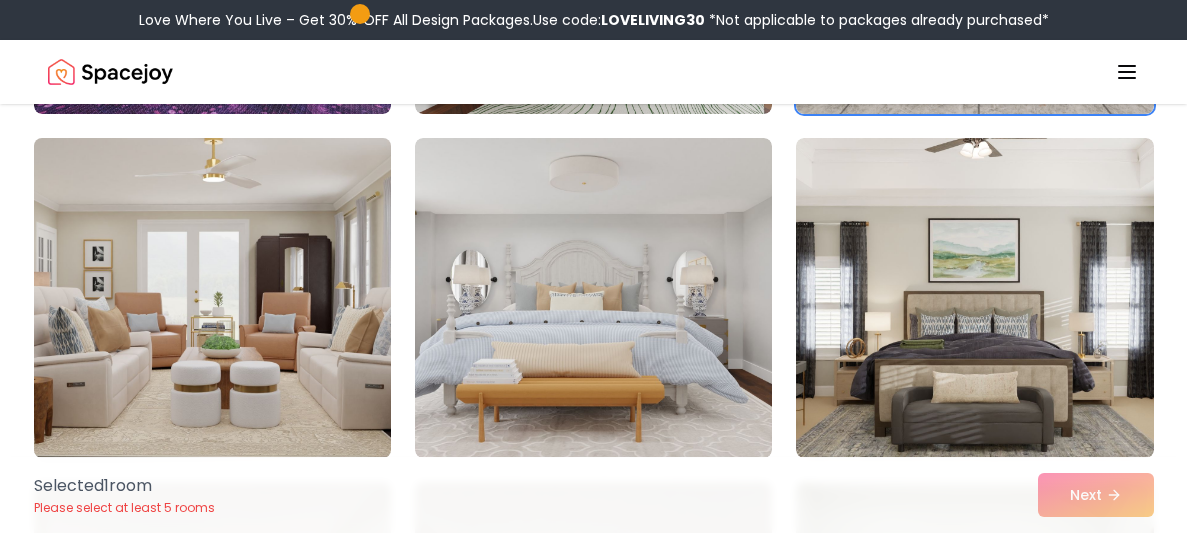 click at bounding box center (212, 298) 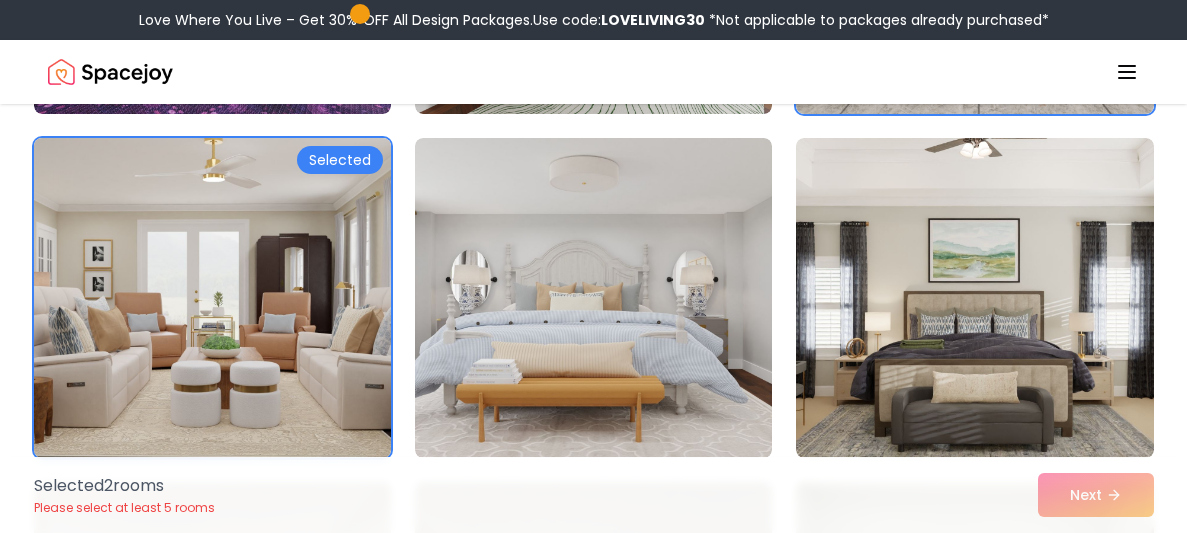 click at bounding box center [212, 298] 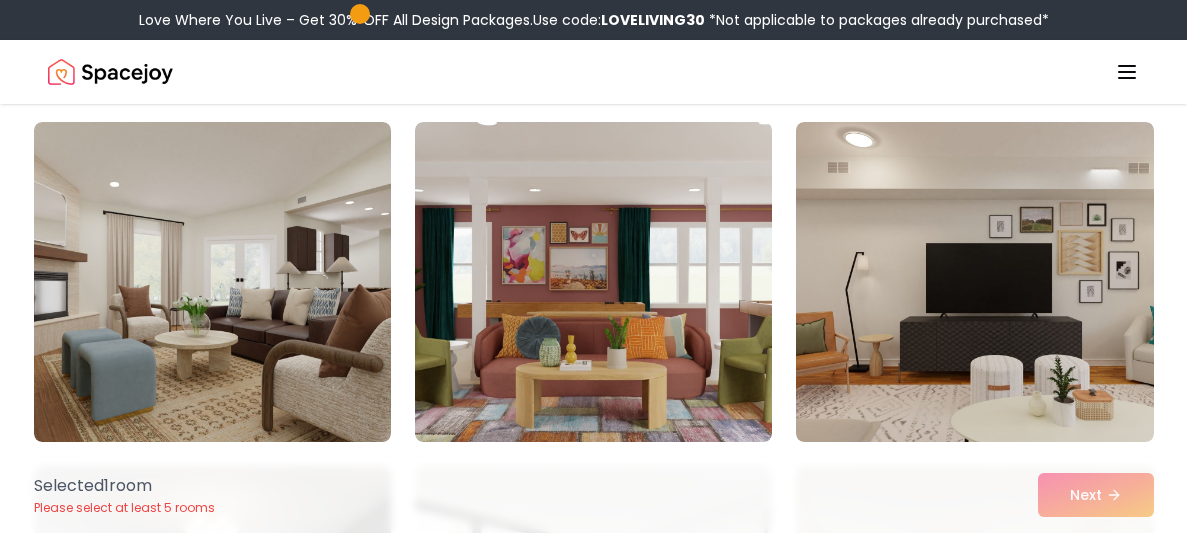 scroll, scrollTop: 2217, scrollLeft: 0, axis: vertical 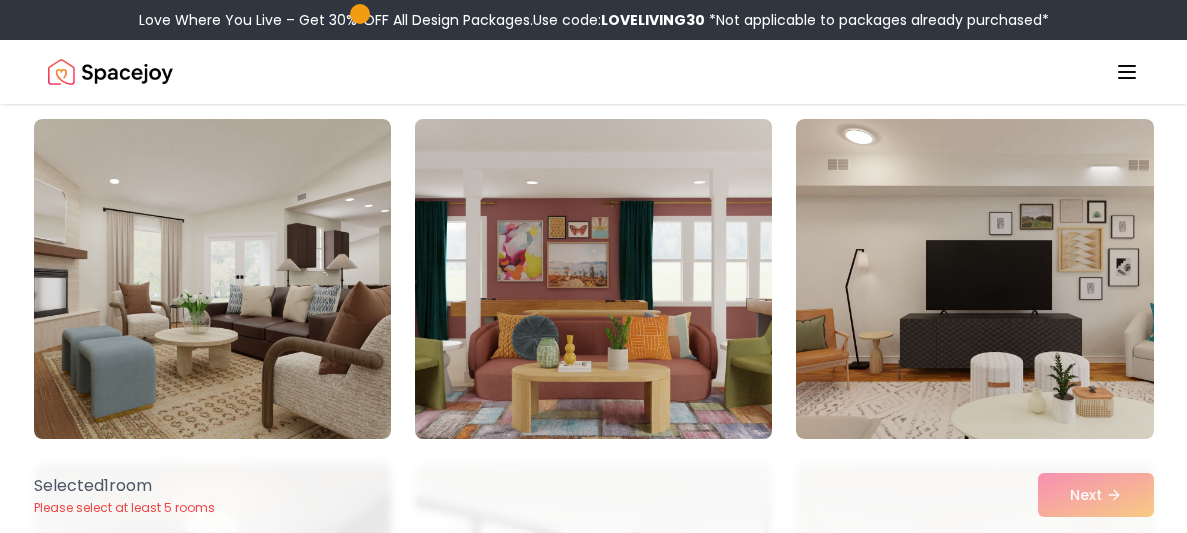 click at bounding box center [593, 279] 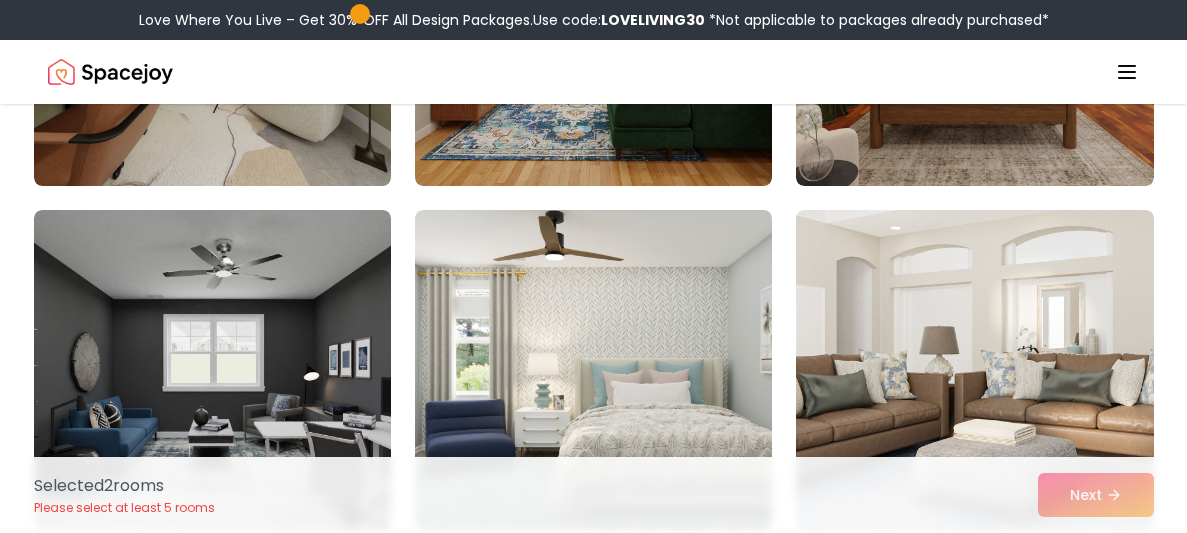 scroll, scrollTop: 6604, scrollLeft: 0, axis: vertical 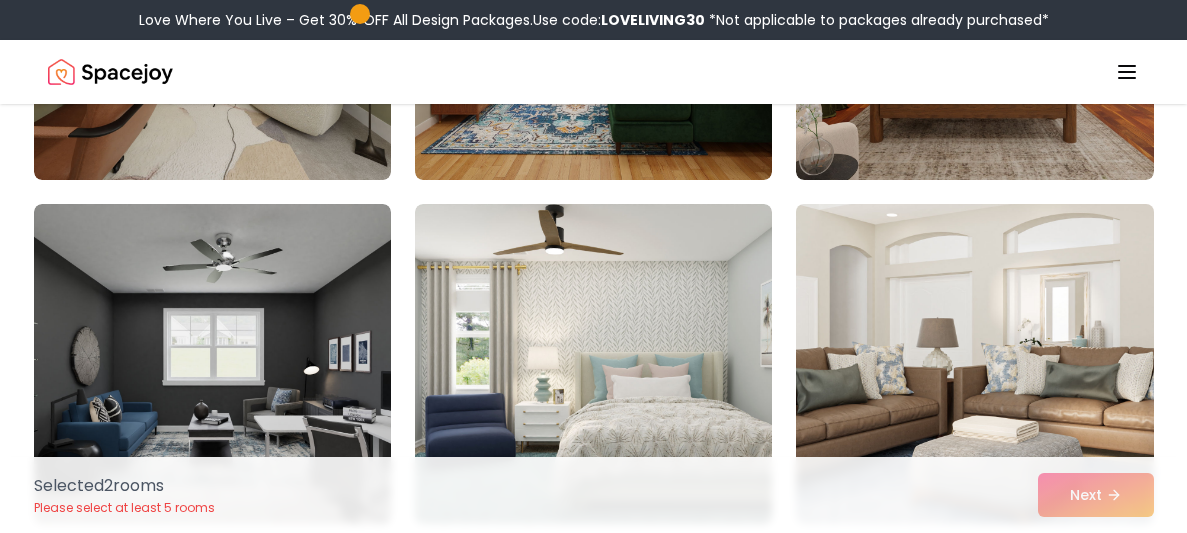 click at bounding box center [974, 364] 